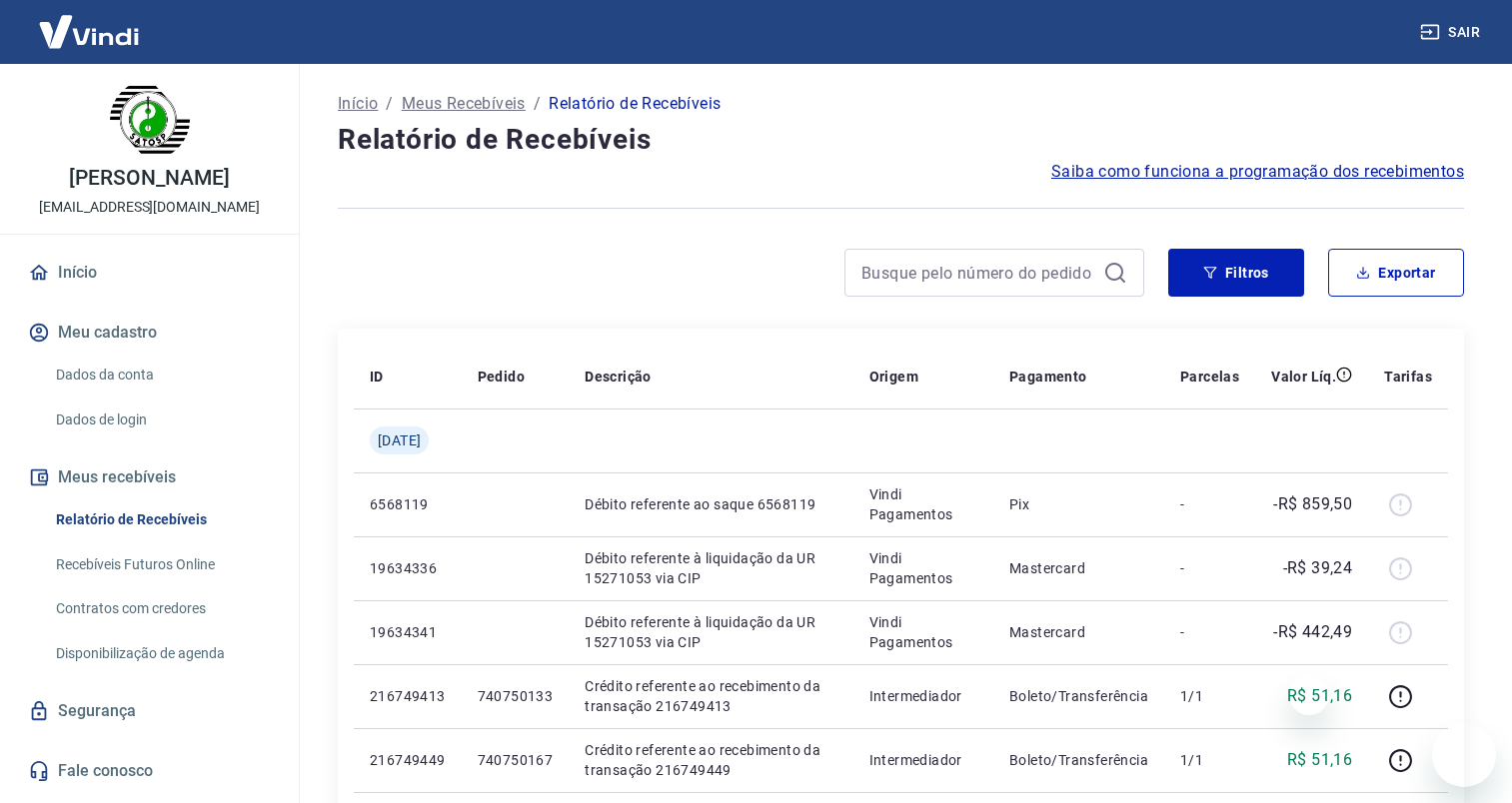 scroll, scrollTop: 0, scrollLeft: 0, axis: both 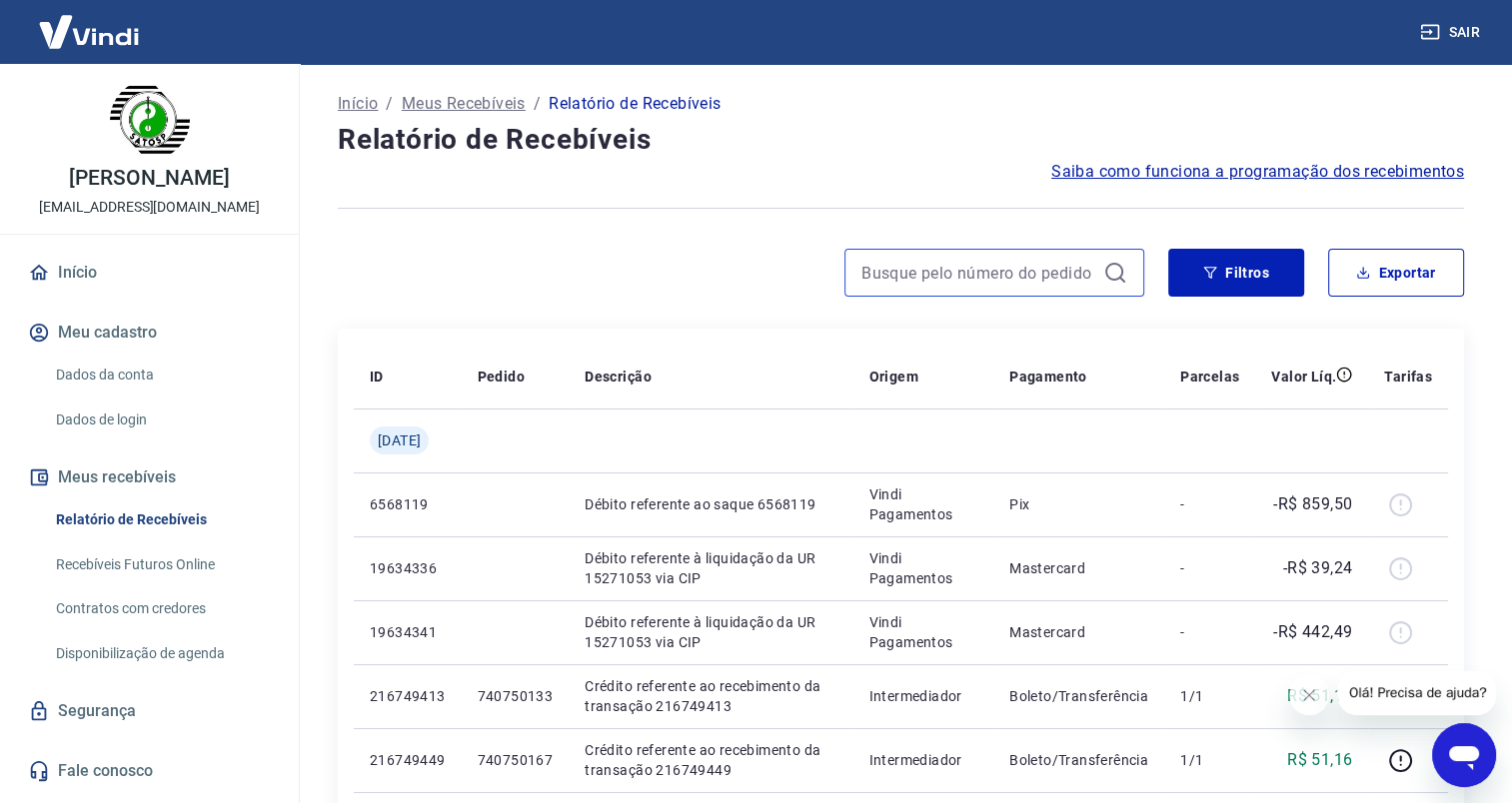 click at bounding box center (978, 273) 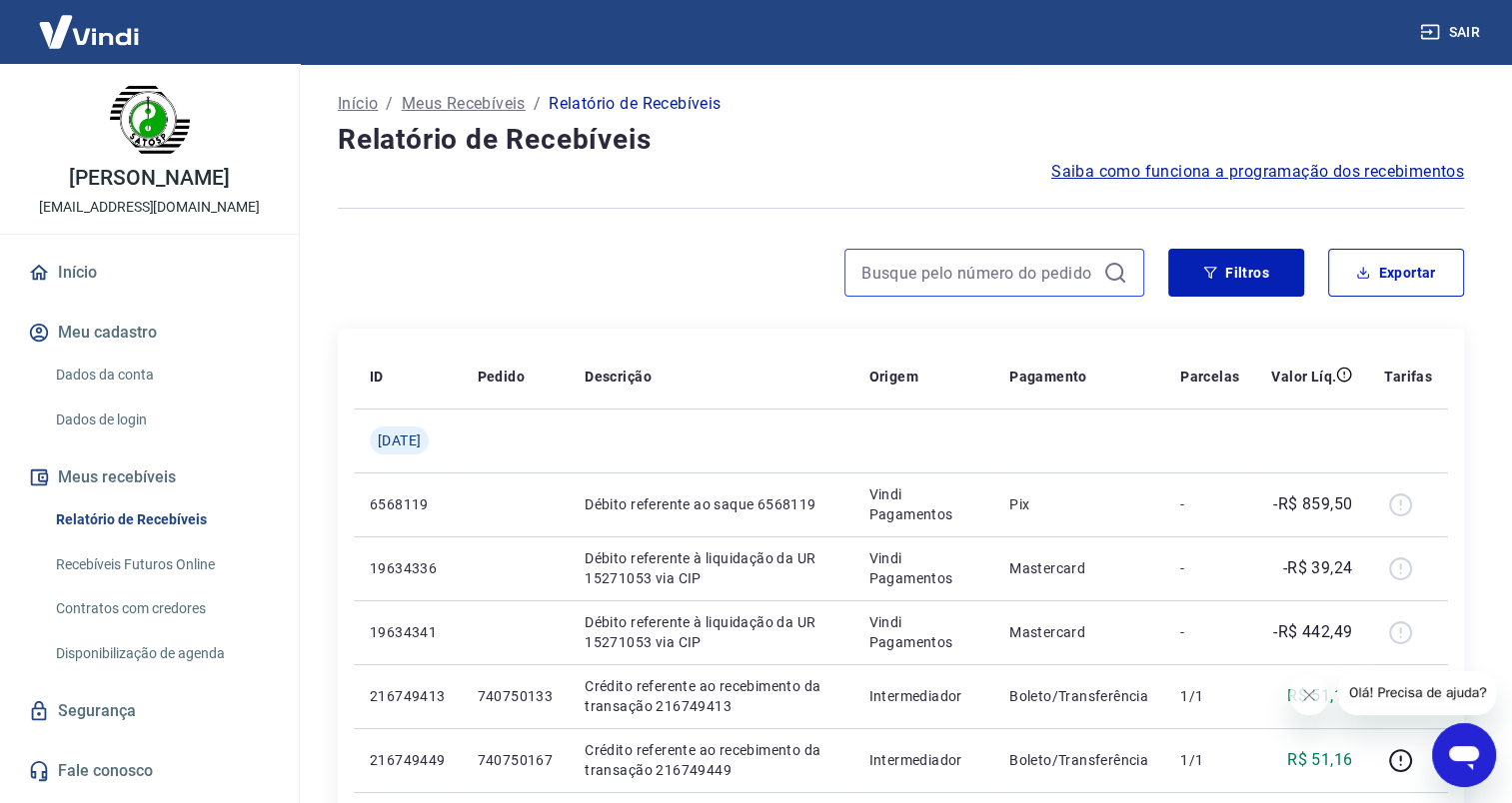 paste on "740749943" 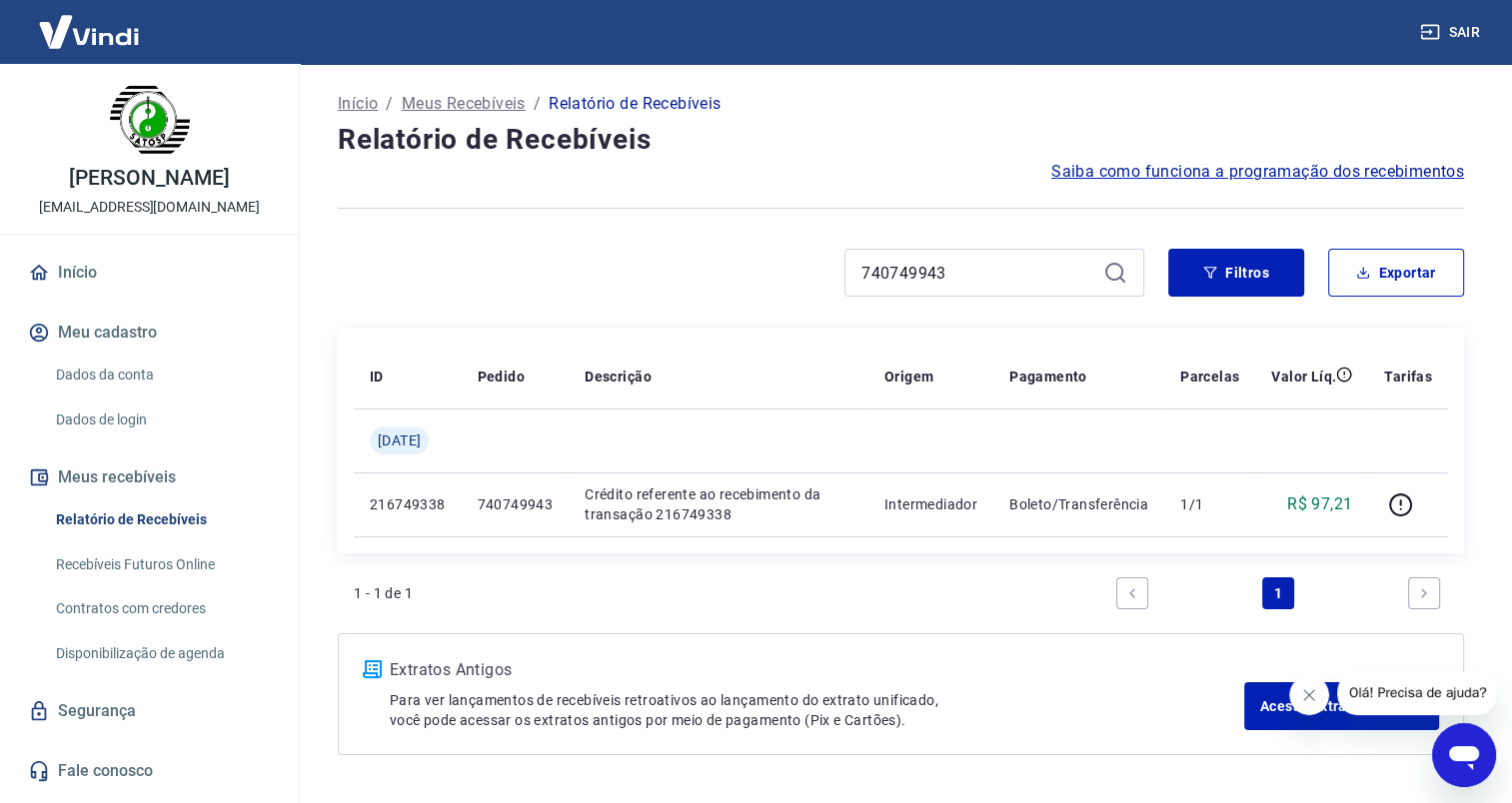click 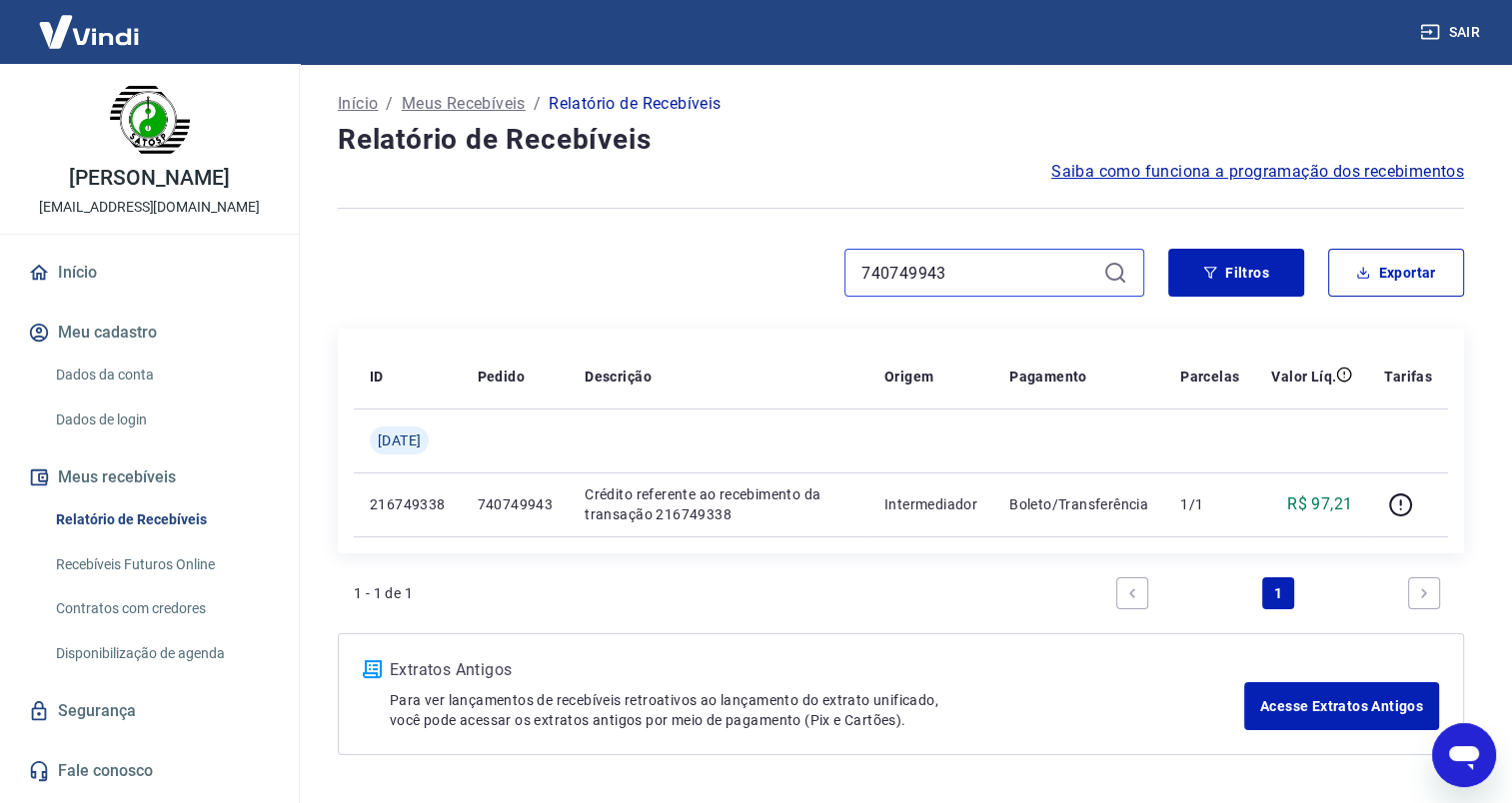 drag, startPoint x: 962, startPoint y: 263, endPoint x: 791, endPoint y: 257, distance: 171.10523 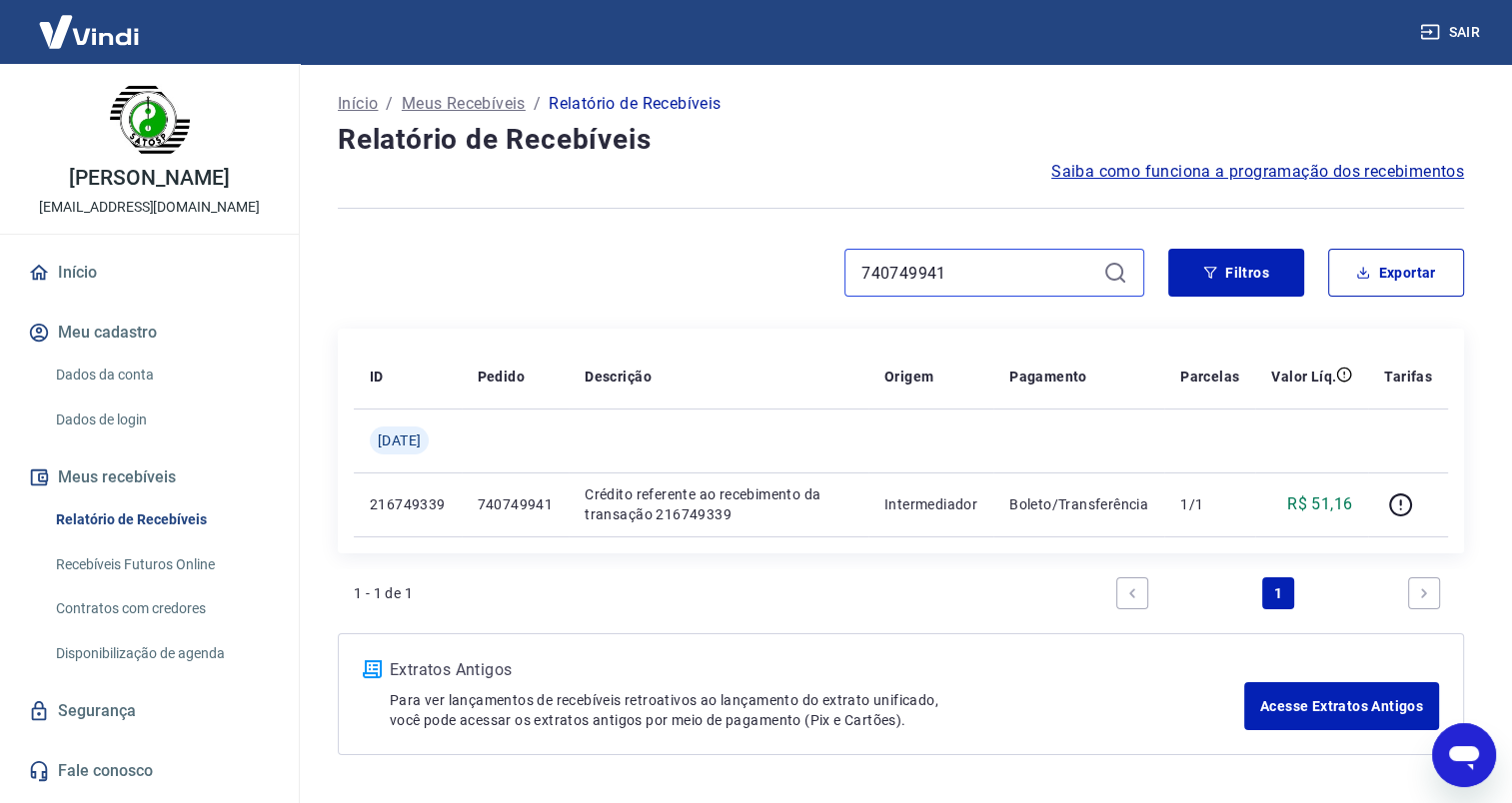 drag, startPoint x: 940, startPoint y: 276, endPoint x: 788, endPoint y: 278, distance: 152.01316 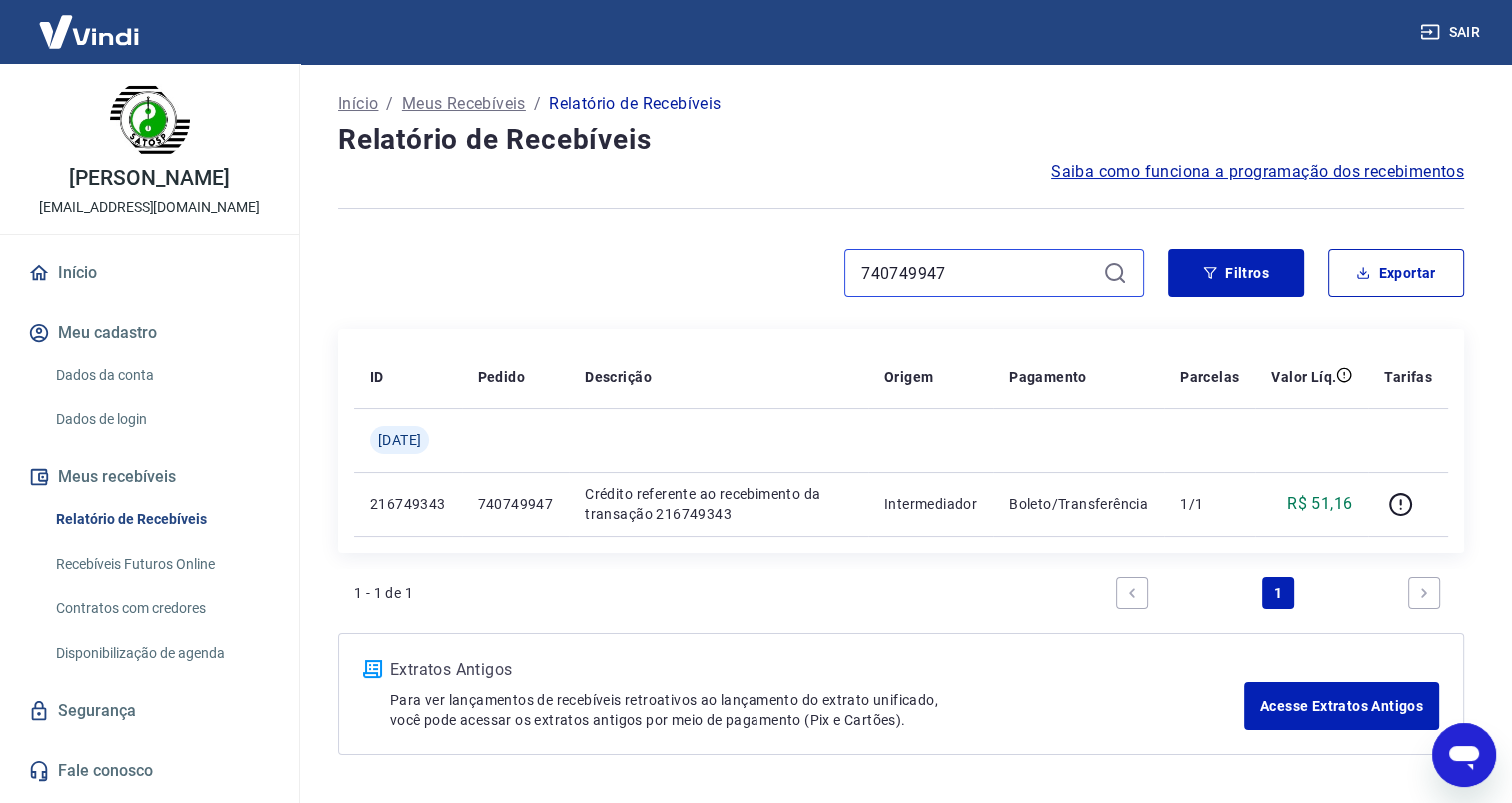 drag, startPoint x: 958, startPoint y: 264, endPoint x: 775, endPoint y: 247, distance: 183.78792 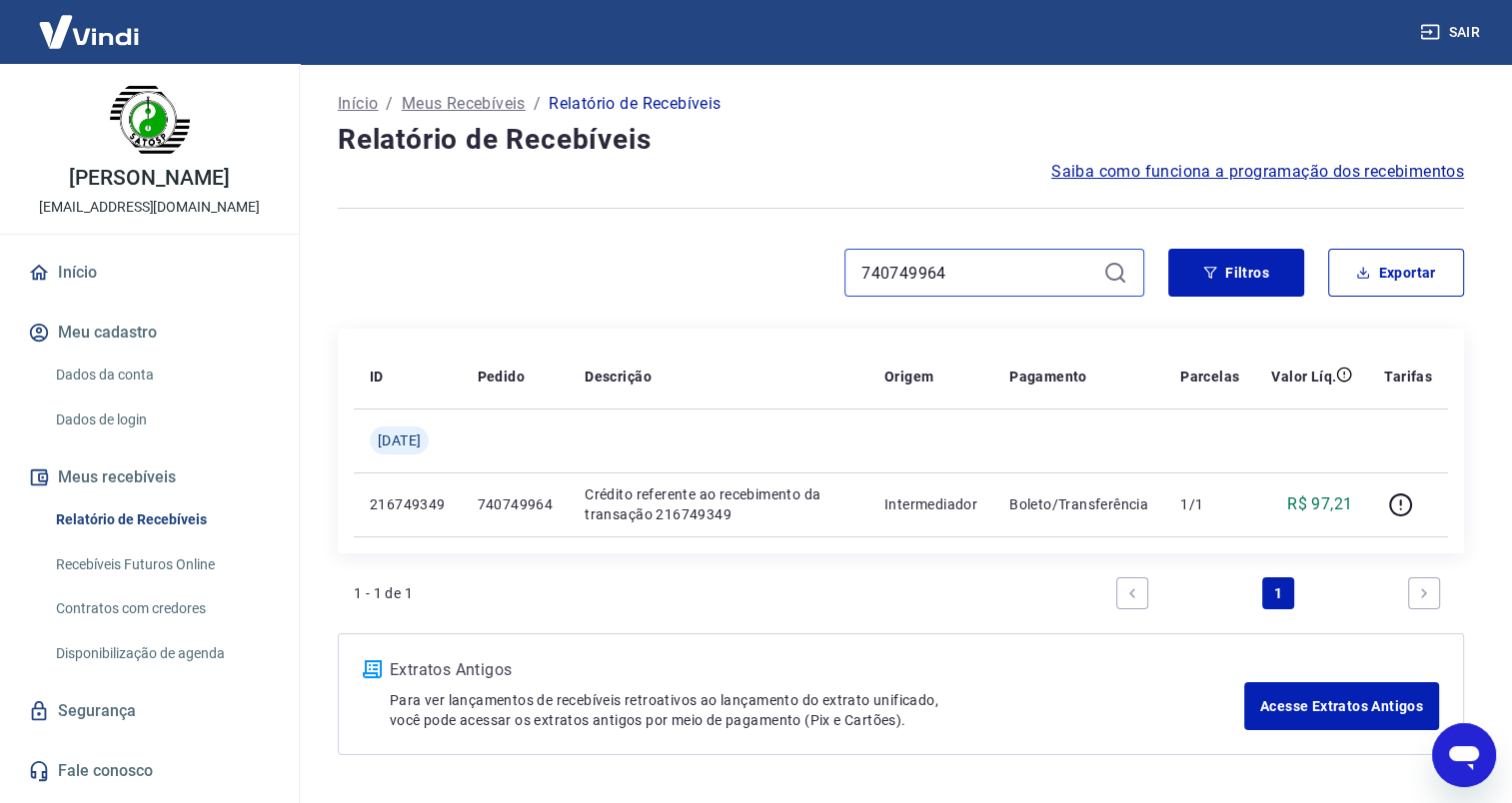 click on "740749964" at bounding box center [978, 273] 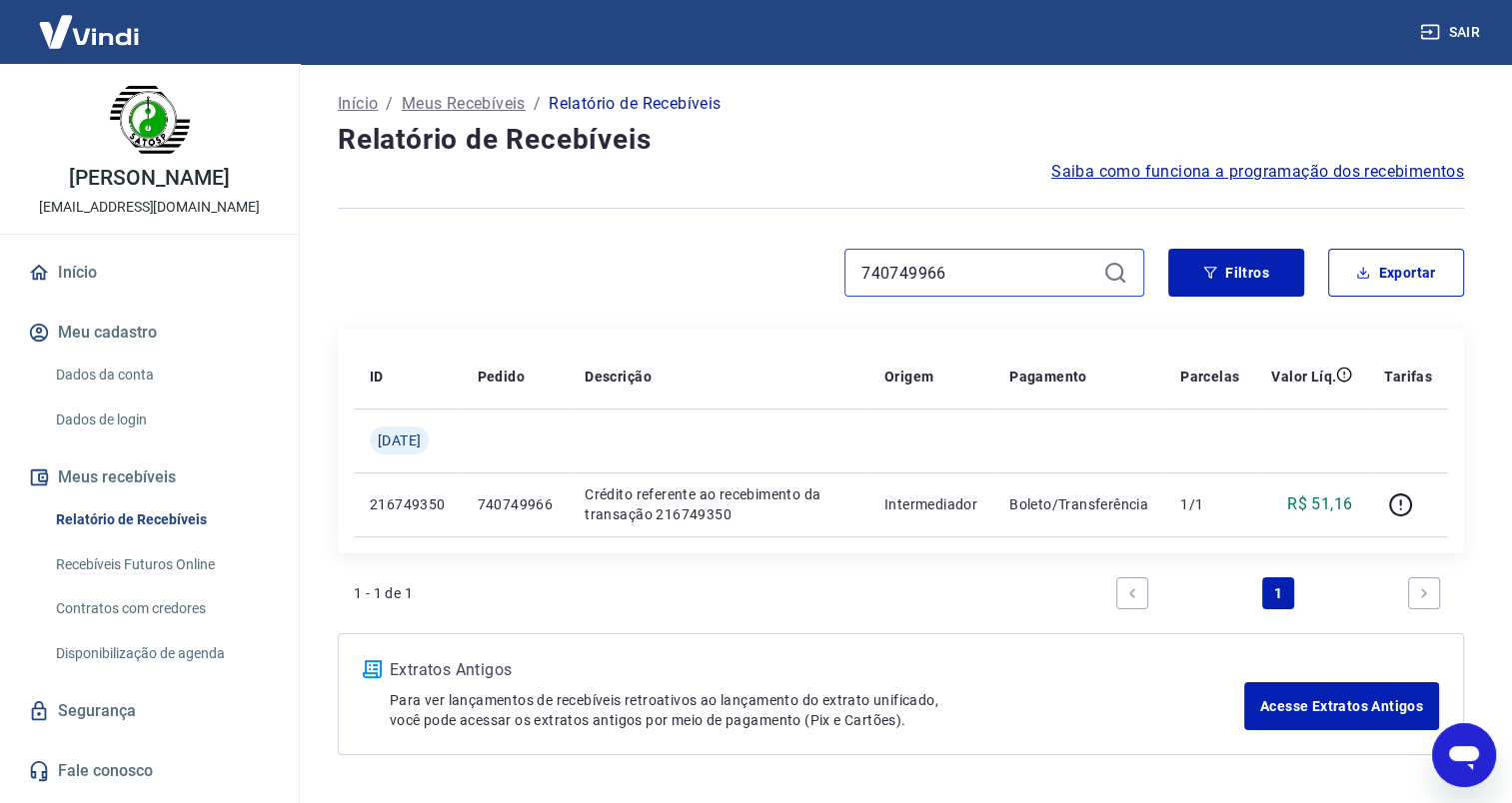 drag, startPoint x: 982, startPoint y: 270, endPoint x: 784, endPoint y: 256, distance: 198.49433 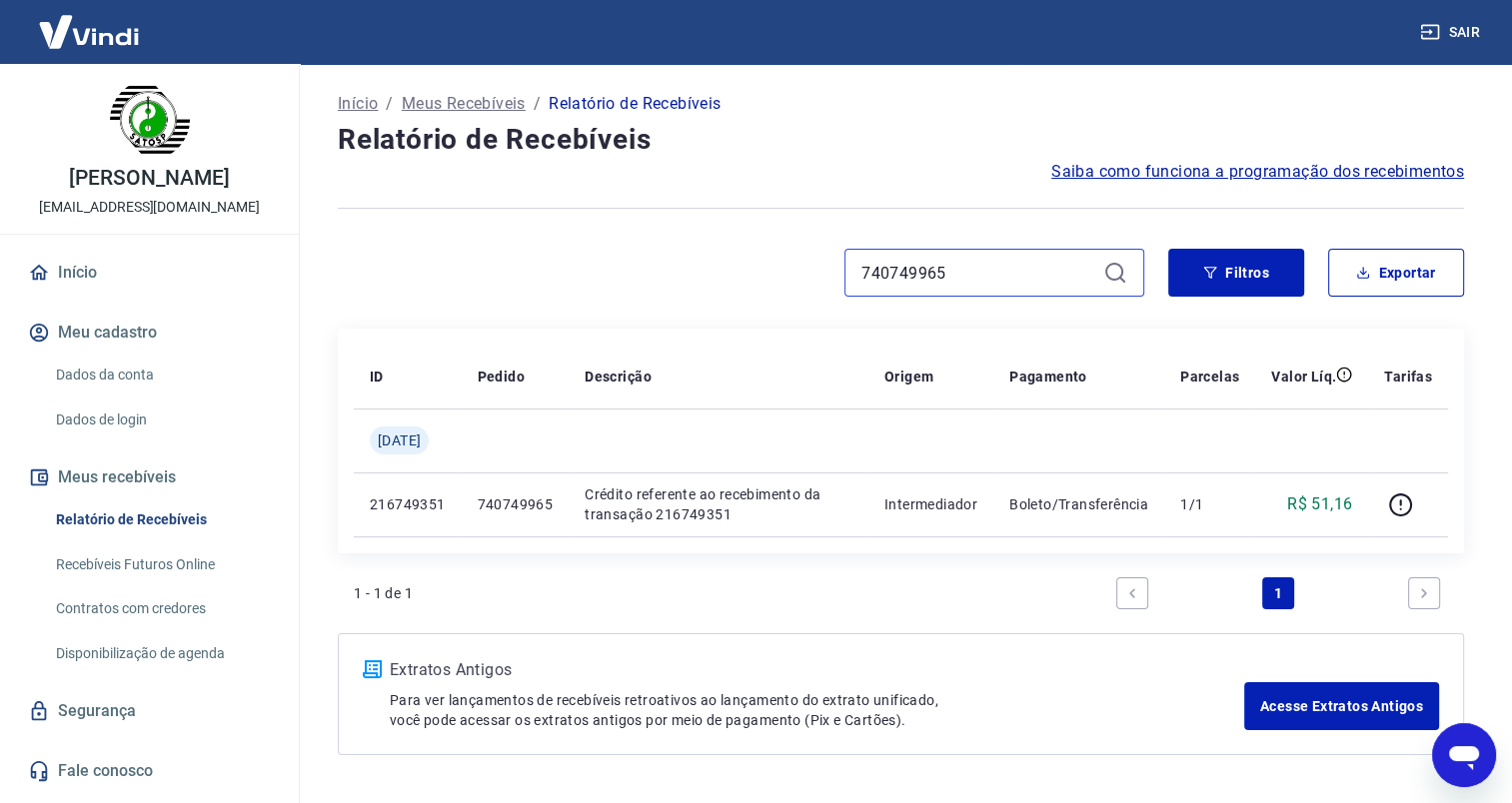 drag, startPoint x: 967, startPoint y: 272, endPoint x: 787, endPoint y: 275, distance: 180.025 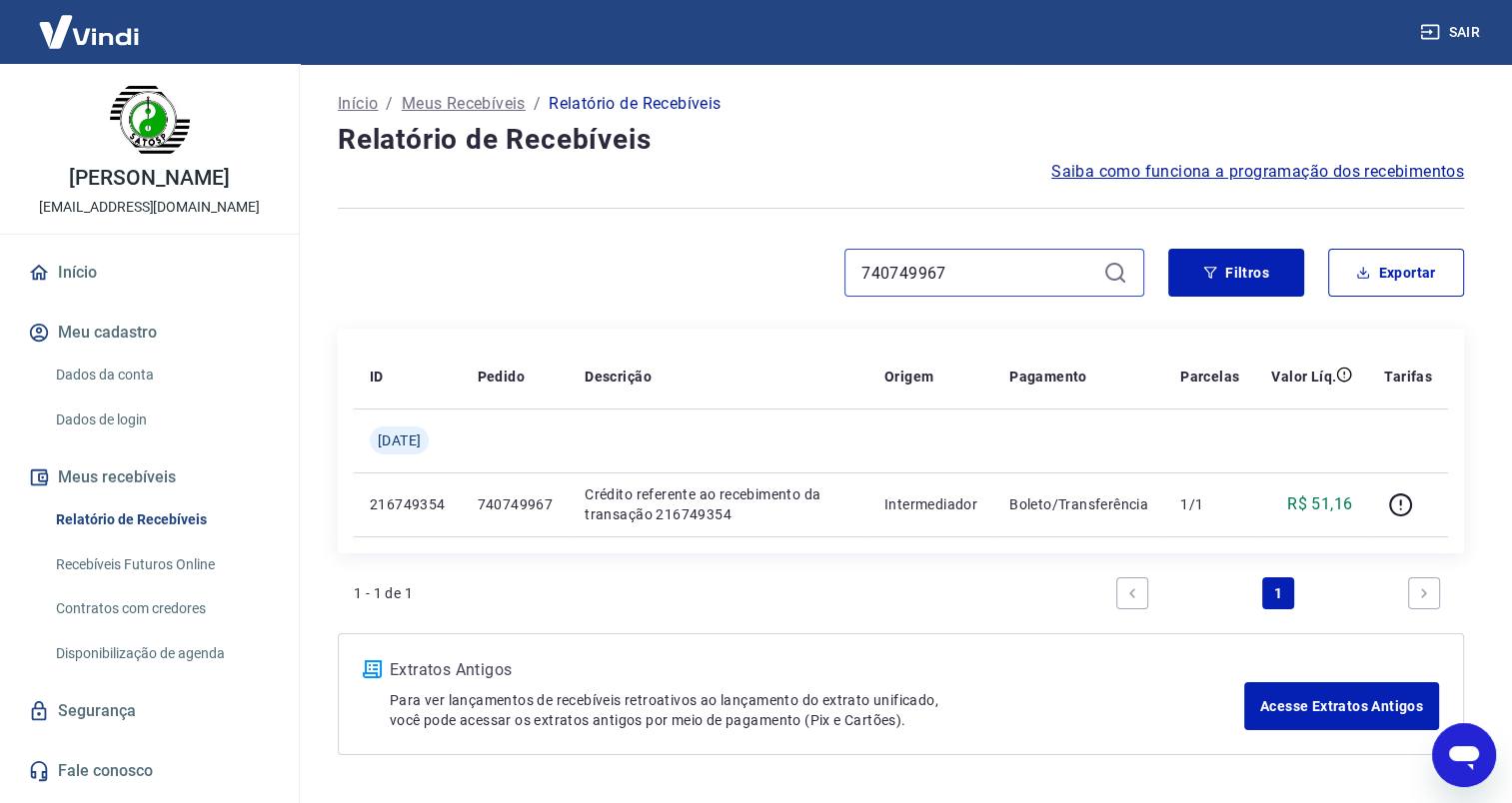 drag, startPoint x: 951, startPoint y: 272, endPoint x: 786, endPoint y: 256, distance: 165.77394 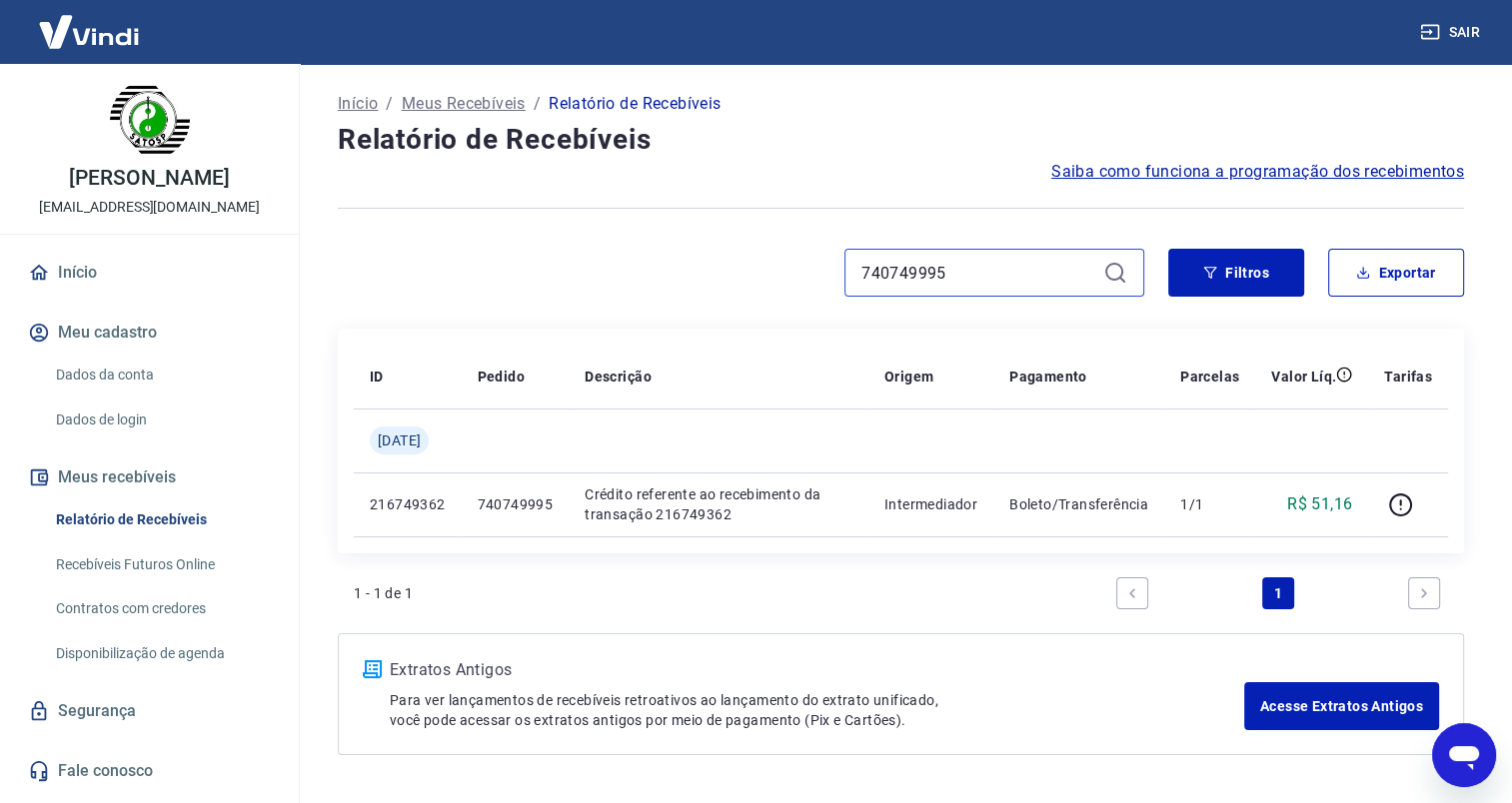 drag, startPoint x: 962, startPoint y: 266, endPoint x: 779, endPoint y: 265, distance: 183.00273 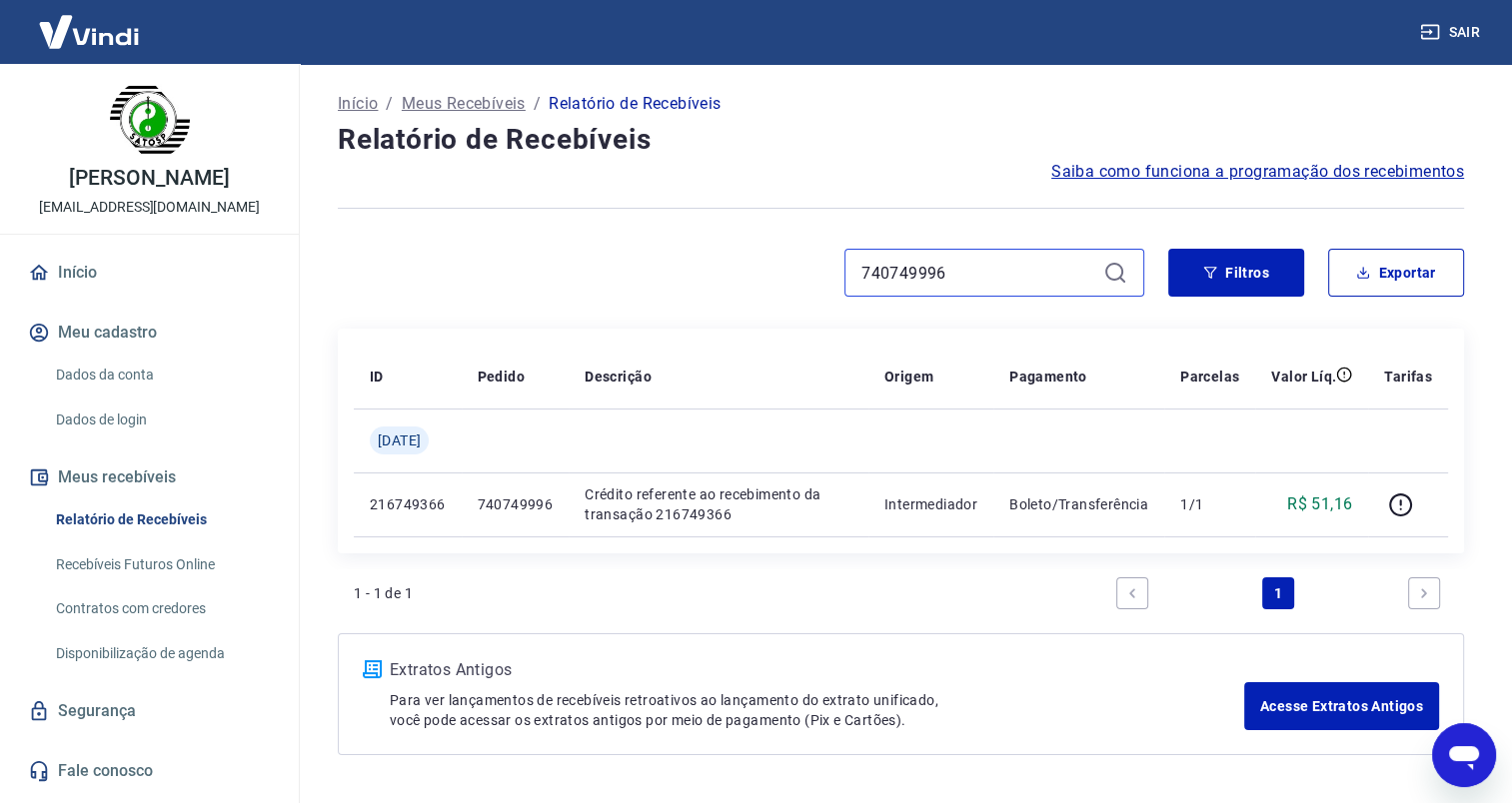 drag, startPoint x: 959, startPoint y: 268, endPoint x: 831, endPoint y: 274, distance: 128.14055 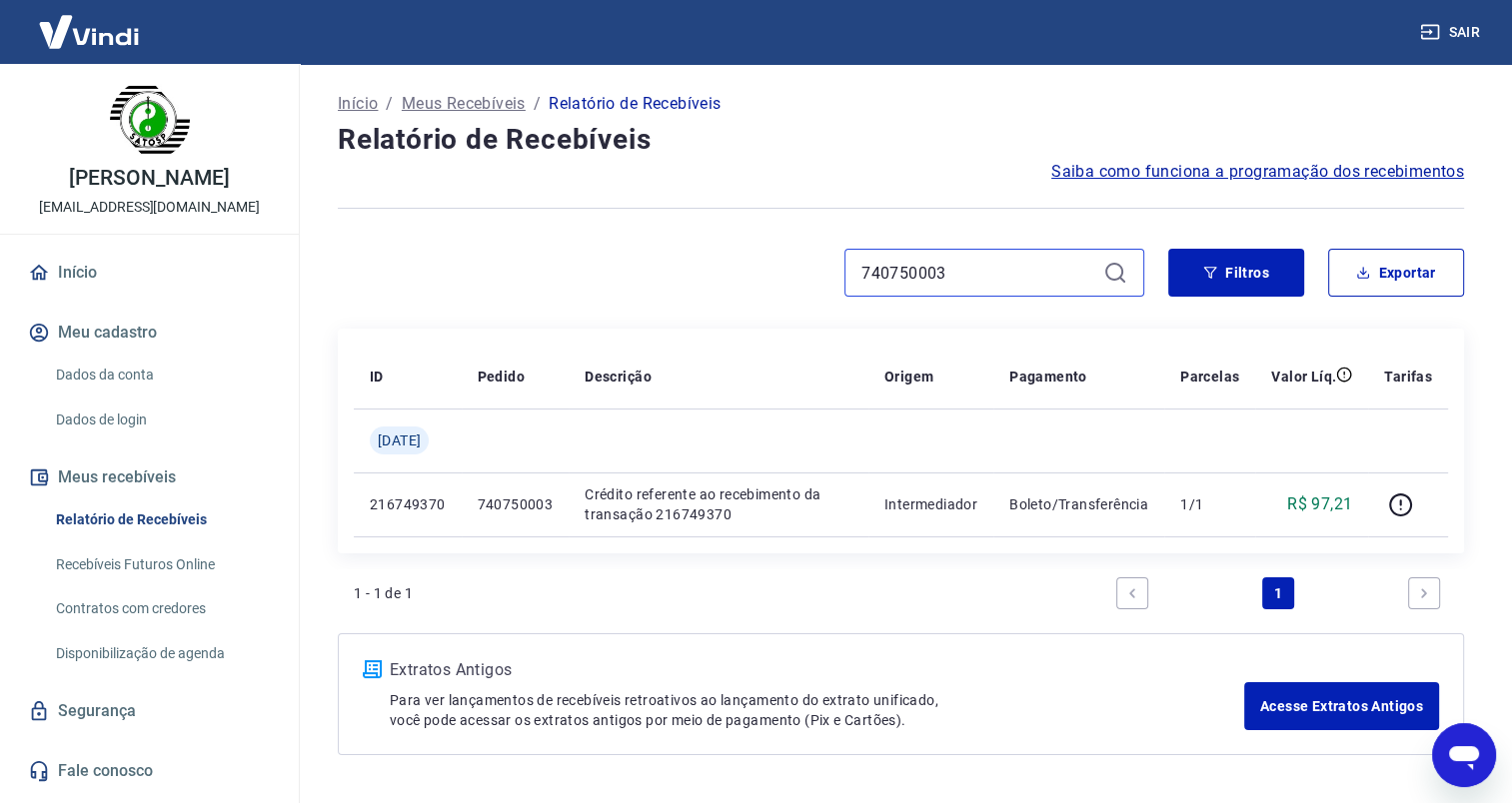 drag, startPoint x: 987, startPoint y: 266, endPoint x: 768, endPoint y: 270, distance: 219.03653 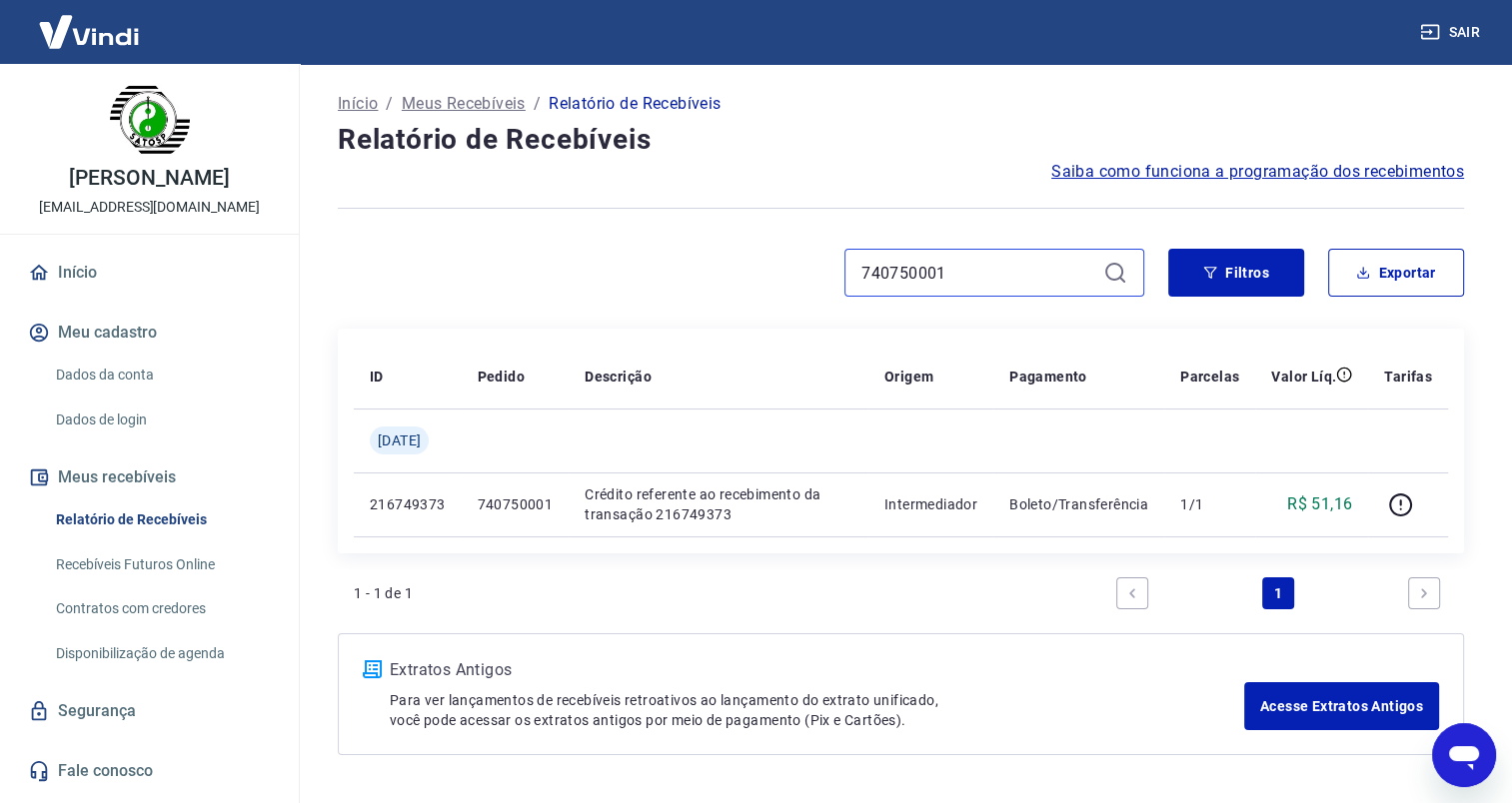 drag, startPoint x: 926, startPoint y: 276, endPoint x: 828, endPoint y: 268, distance: 98.32599 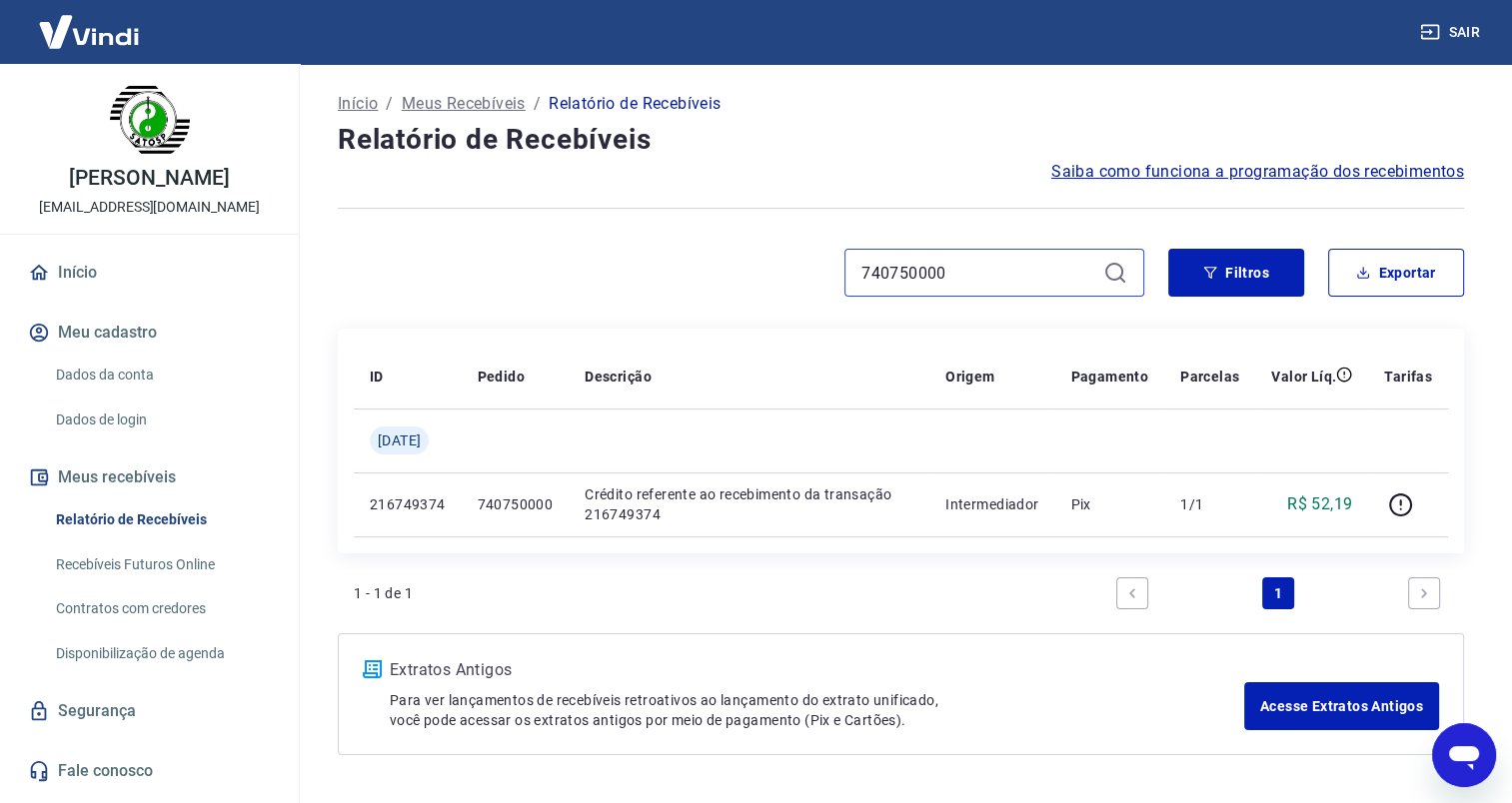drag, startPoint x: 958, startPoint y: 274, endPoint x: 803, endPoint y: 273, distance: 155.00323 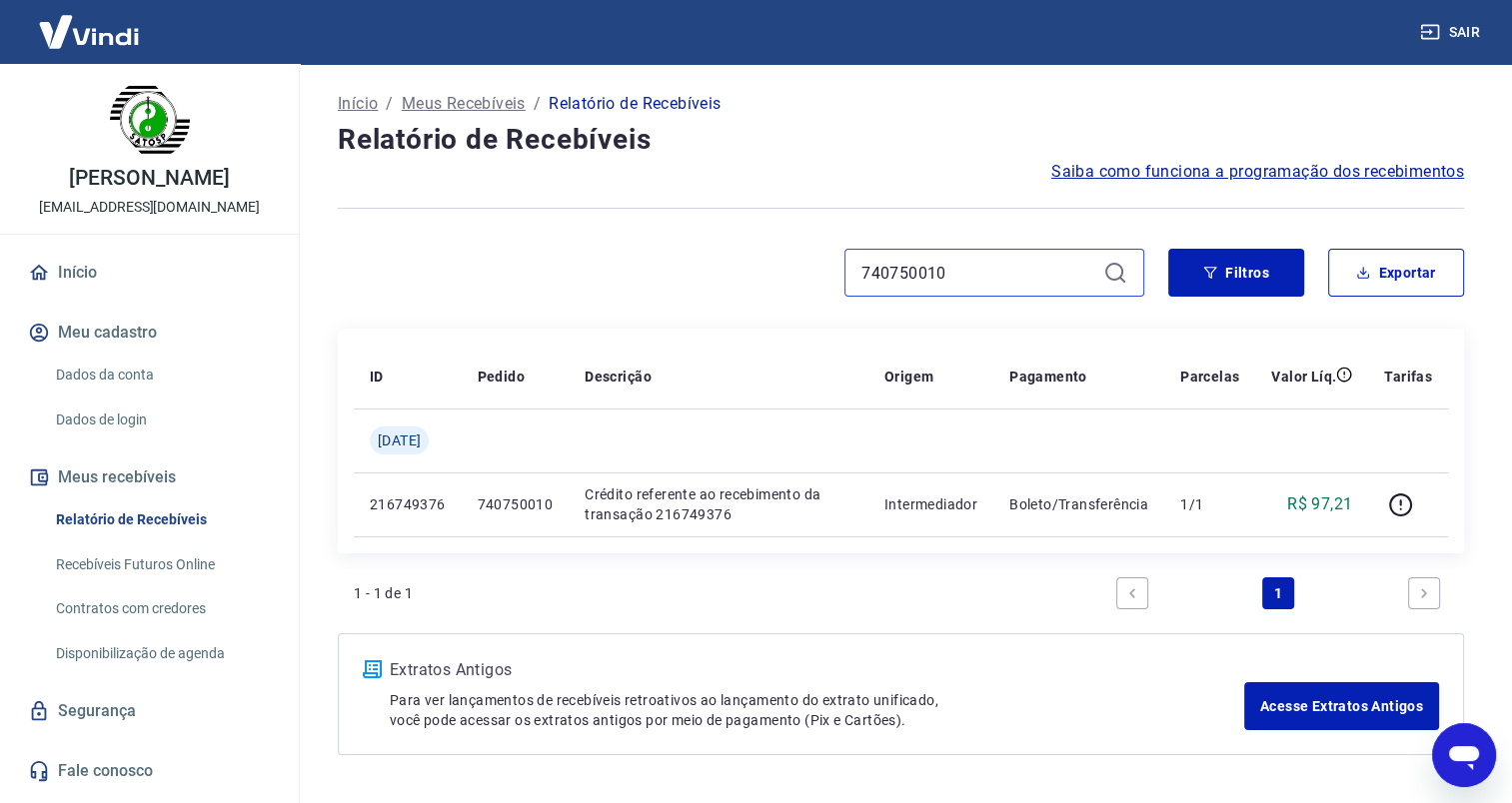 drag, startPoint x: 956, startPoint y: 267, endPoint x: 823, endPoint y: 260, distance: 133.18408 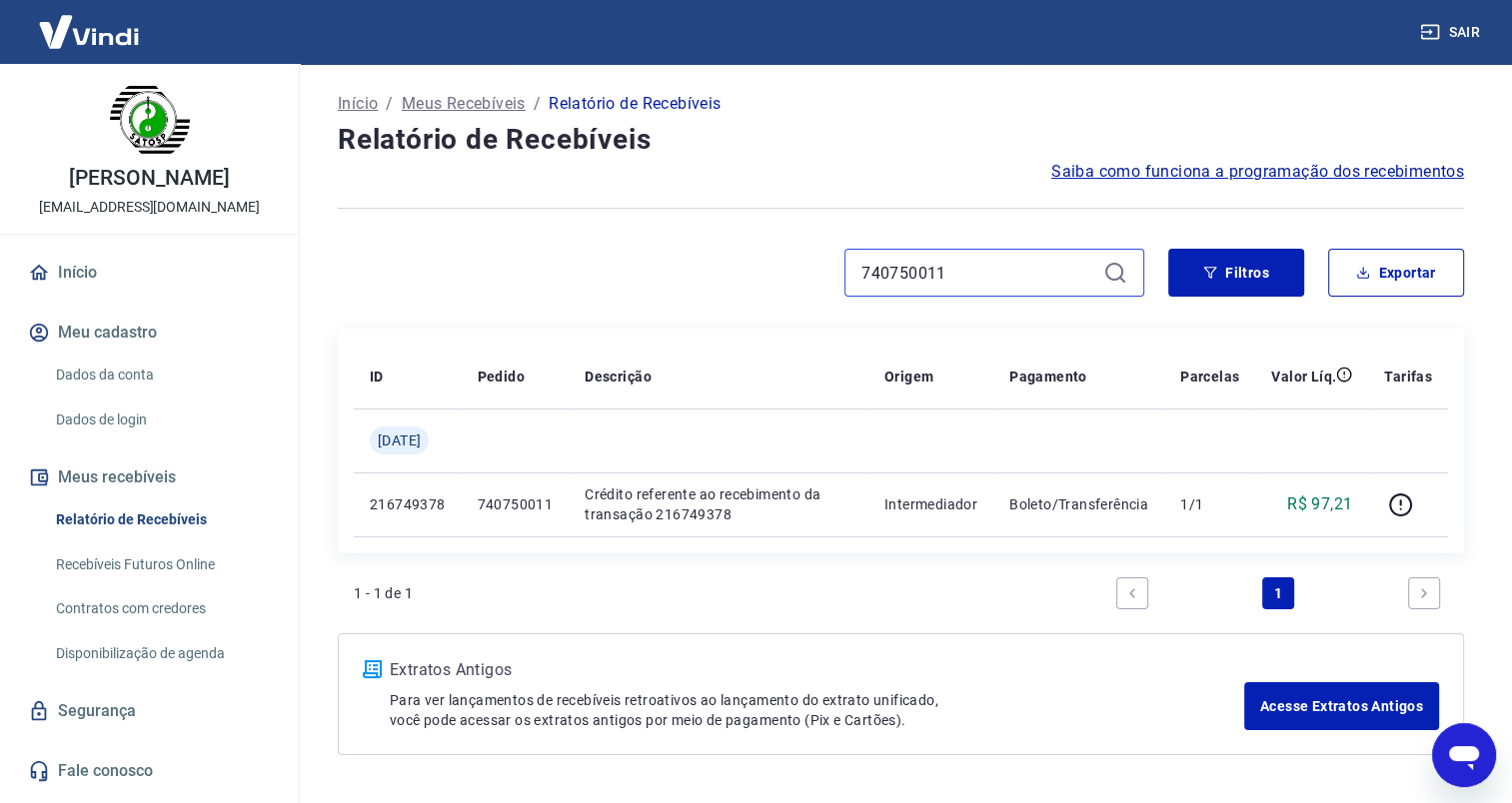 drag, startPoint x: 956, startPoint y: 275, endPoint x: 838, endPoint y: 279, distance: 118.06778 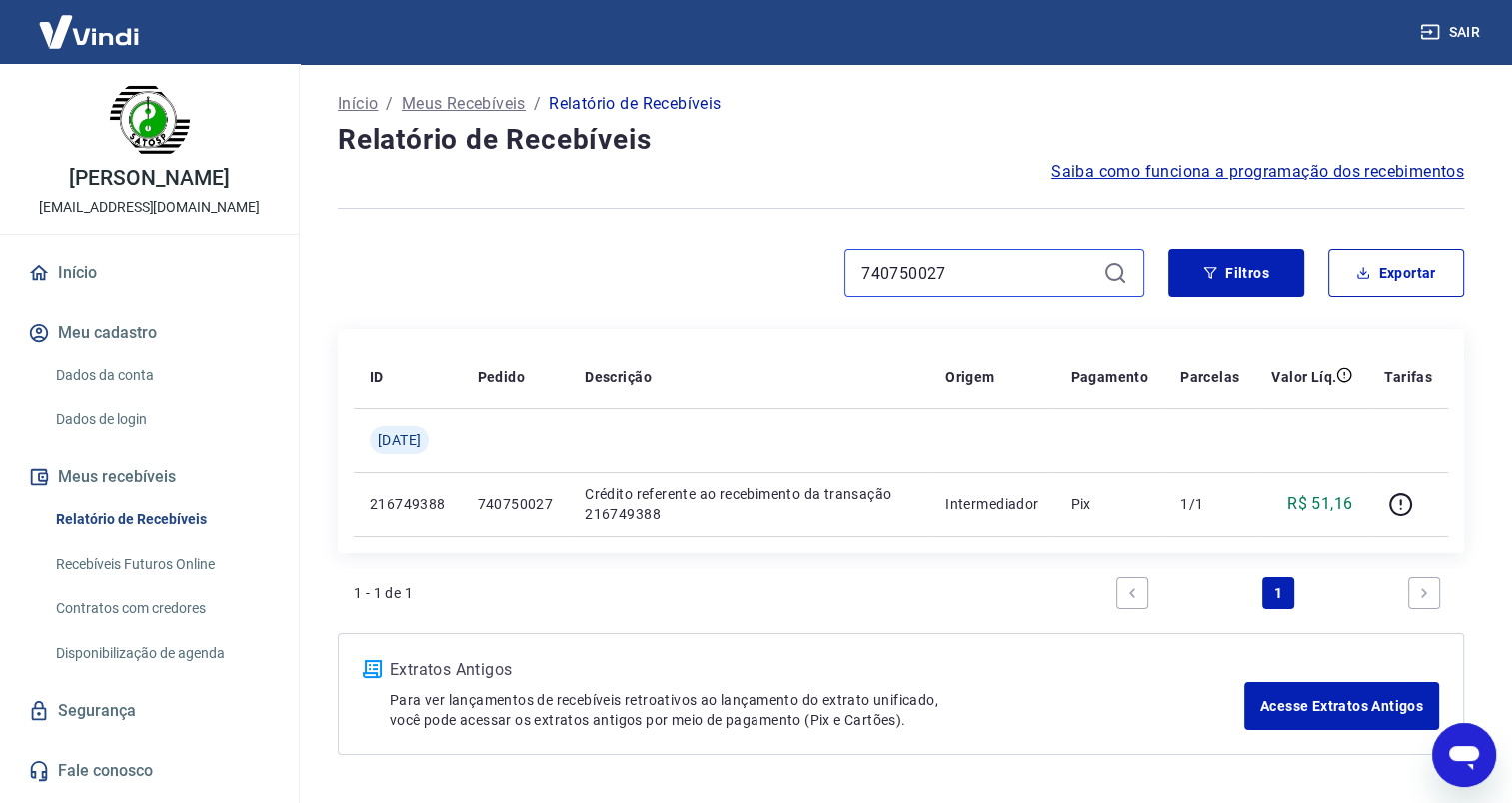 drag, startPoint x: 968, startPoint y: 267, endPoint x: 778, endPoint y: 269, distance: 190.01053 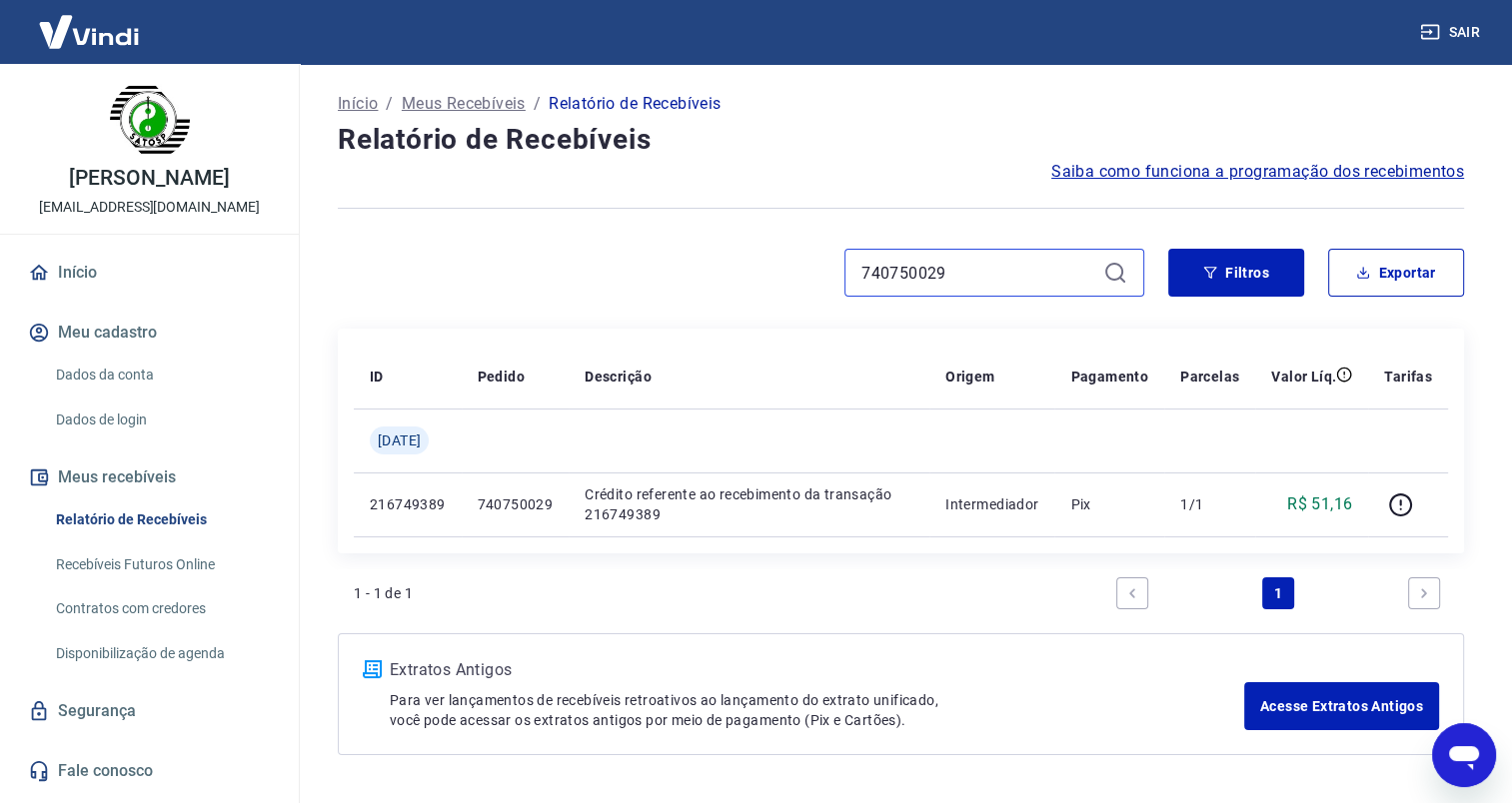 drag, startPoint x: 959, startPoint y: 274, endPoint x: 796, endPoint y: 270, distance: 163.04907 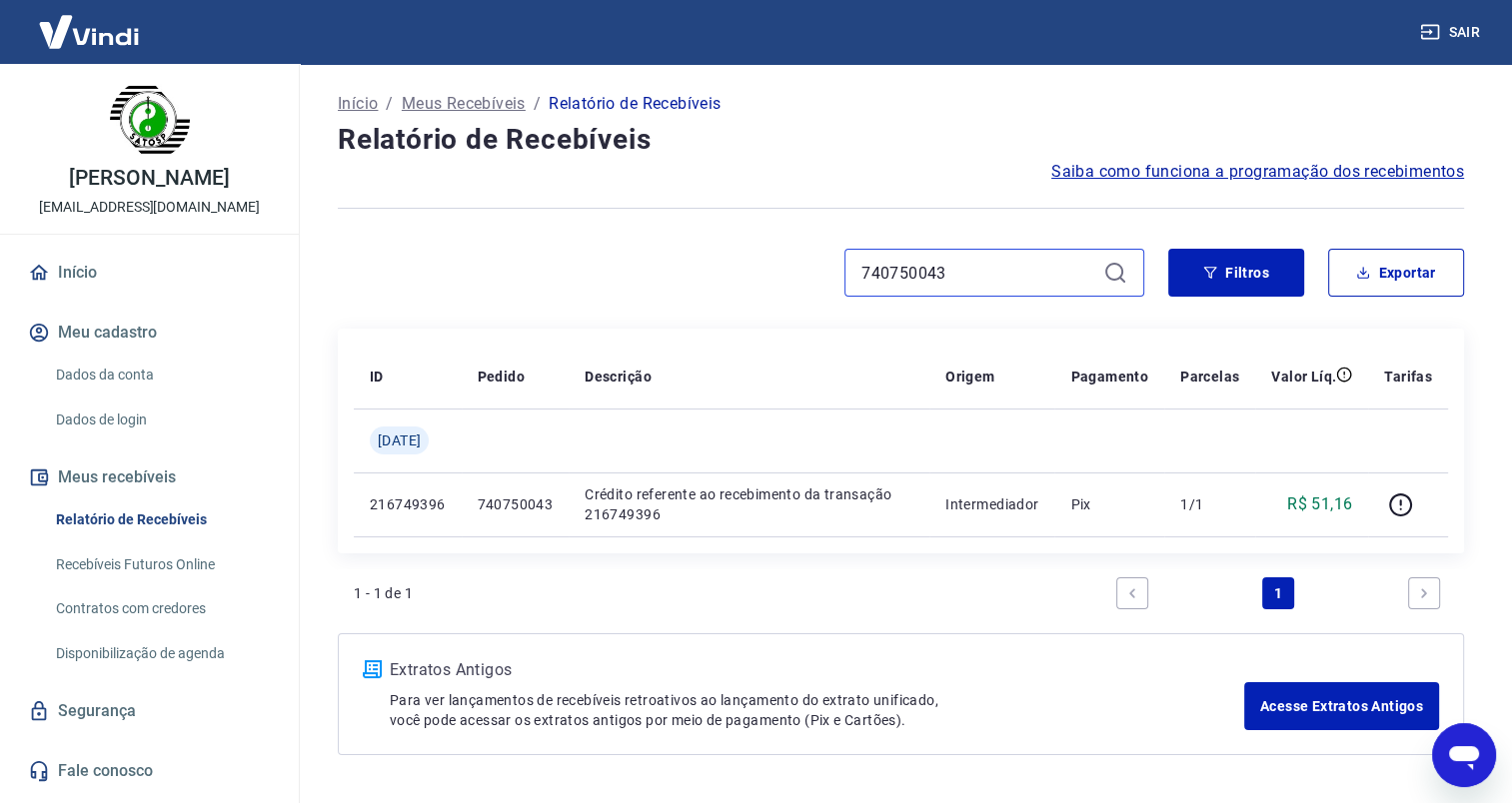 drag, startPoint x: 926, startPoint y: 267, endPoint x: 795, endPoint y: 265, distance: 131.01527 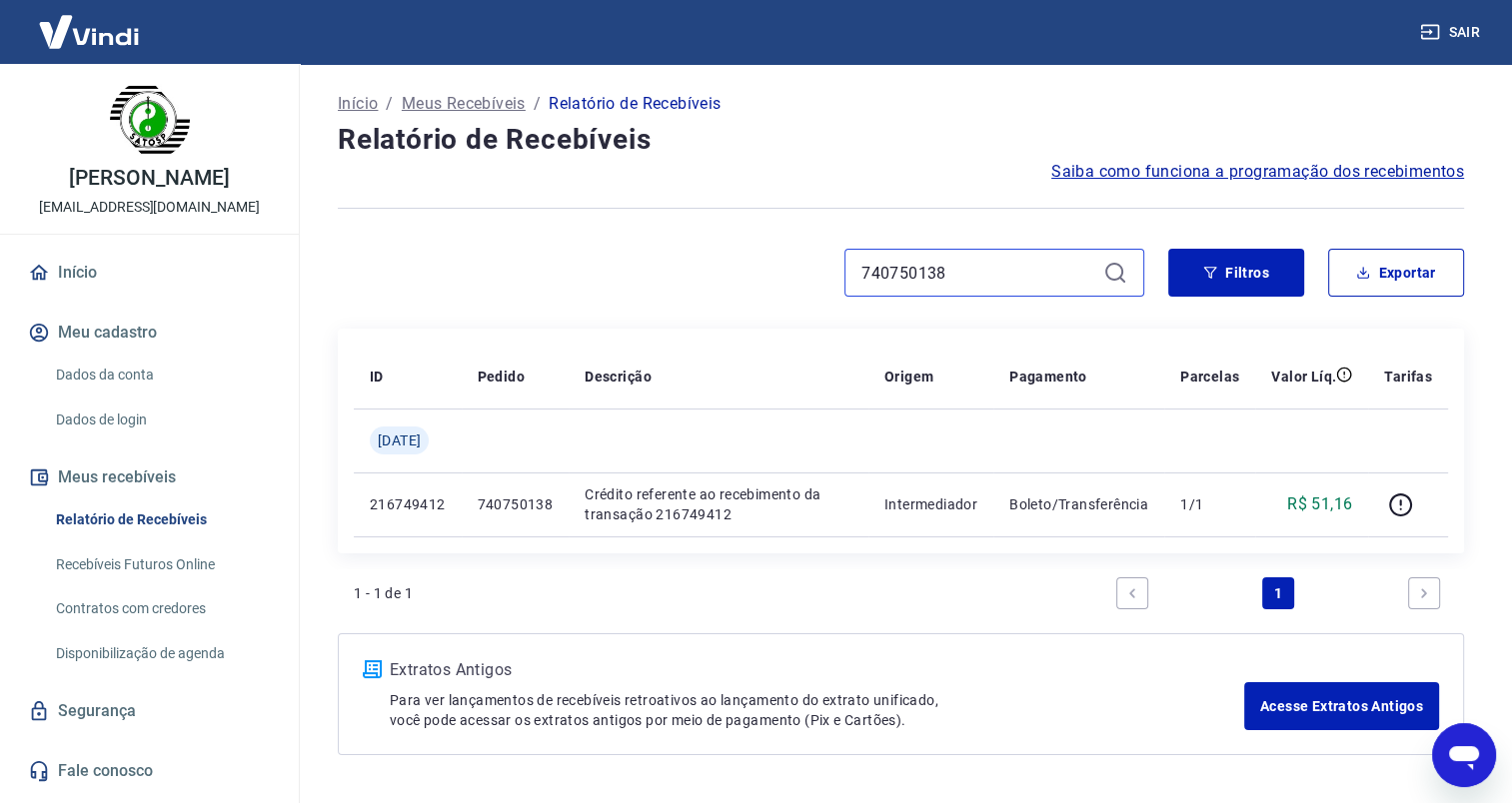 drag, startPoint x: 944, startPoint y: 272, endPoint x: 811, endPoint y: 264, distance: 133.24038 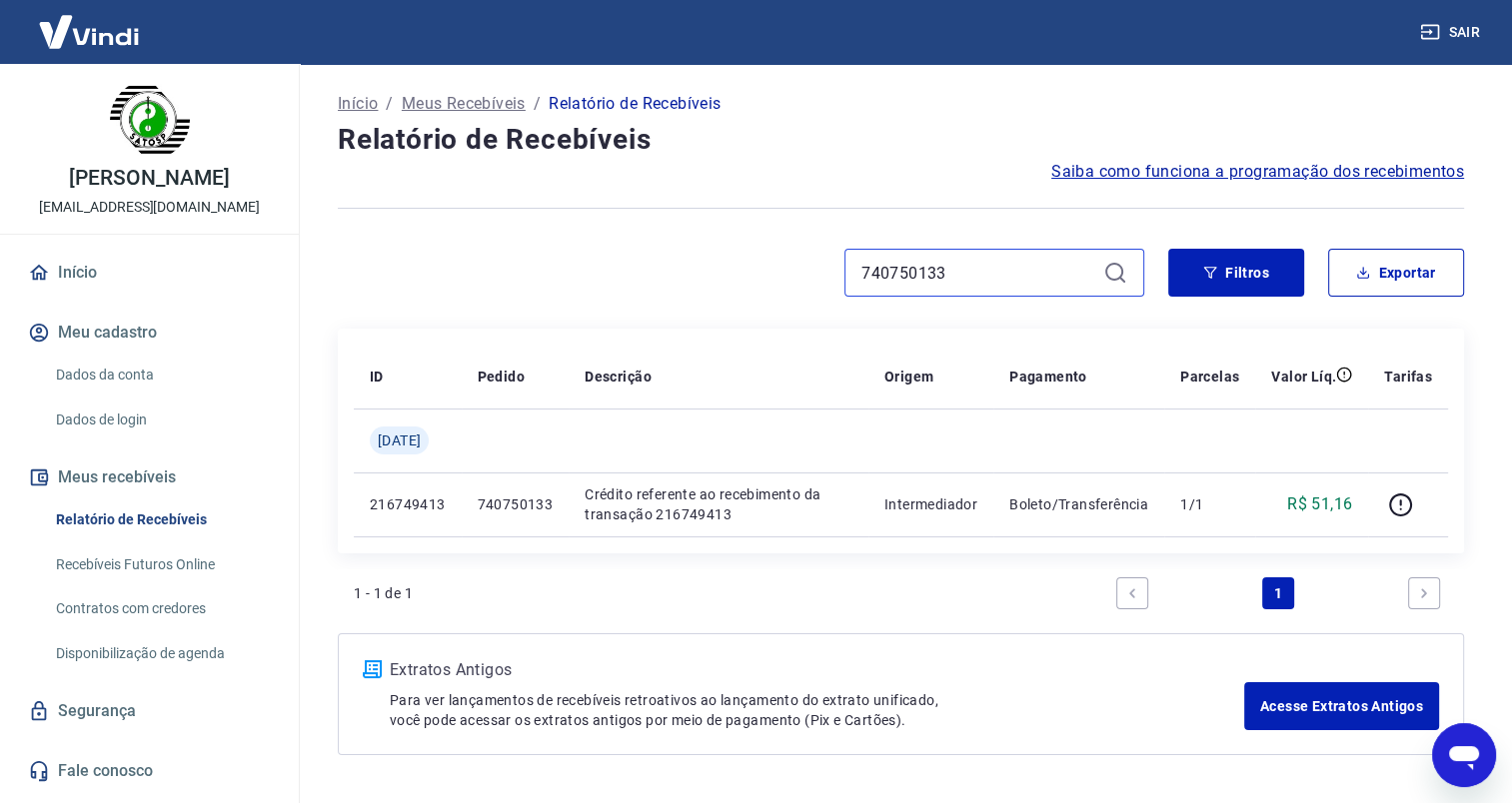 drag, startPoint x: 952, startPoint y: 280, endPoint x: 818, endPoint y: 280, distance: 134 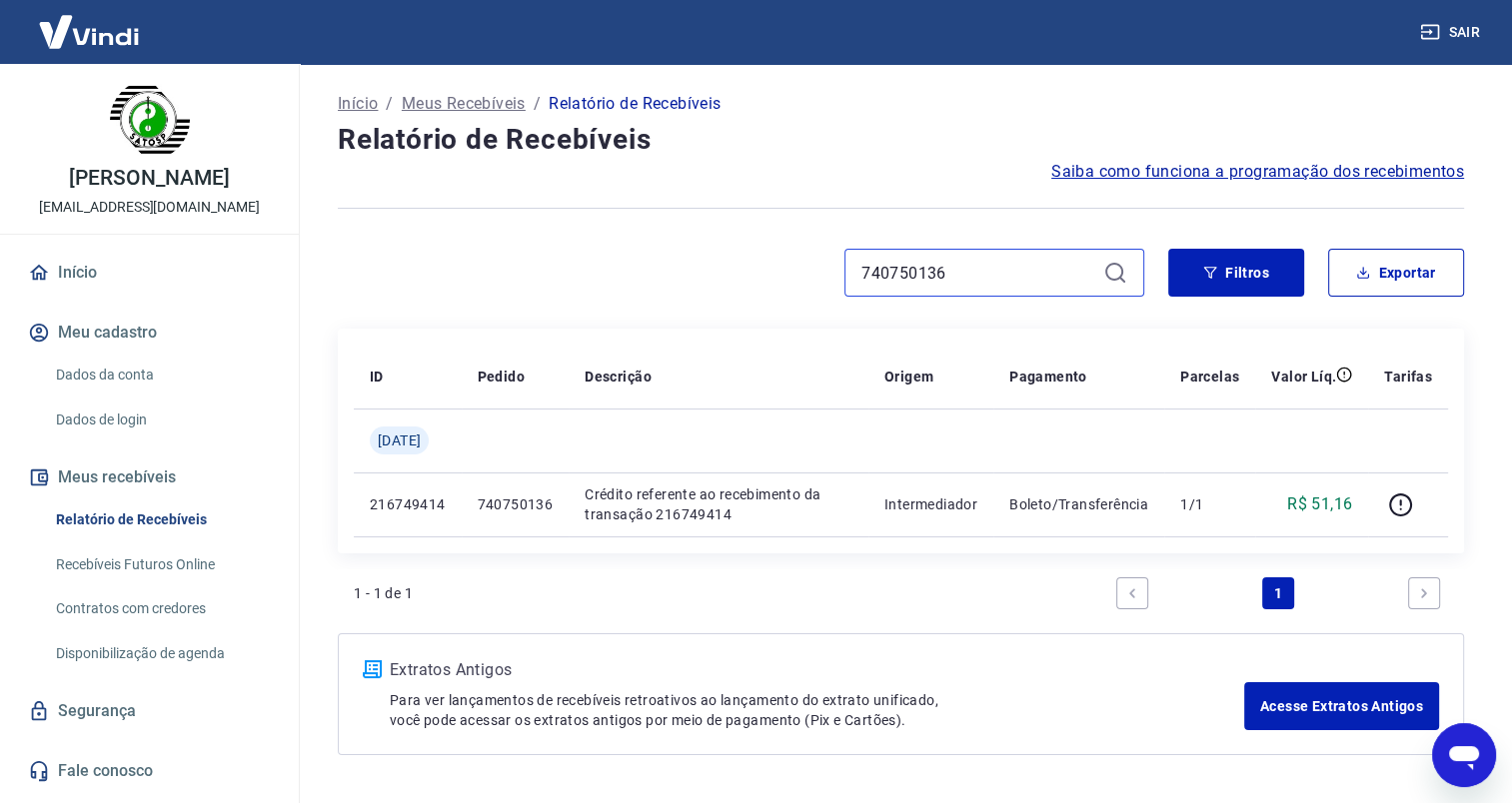 drag, startPoint x: 962, startPoint y: 269, endPoint x: 786, endPoint y: 288, distance: 177.0226 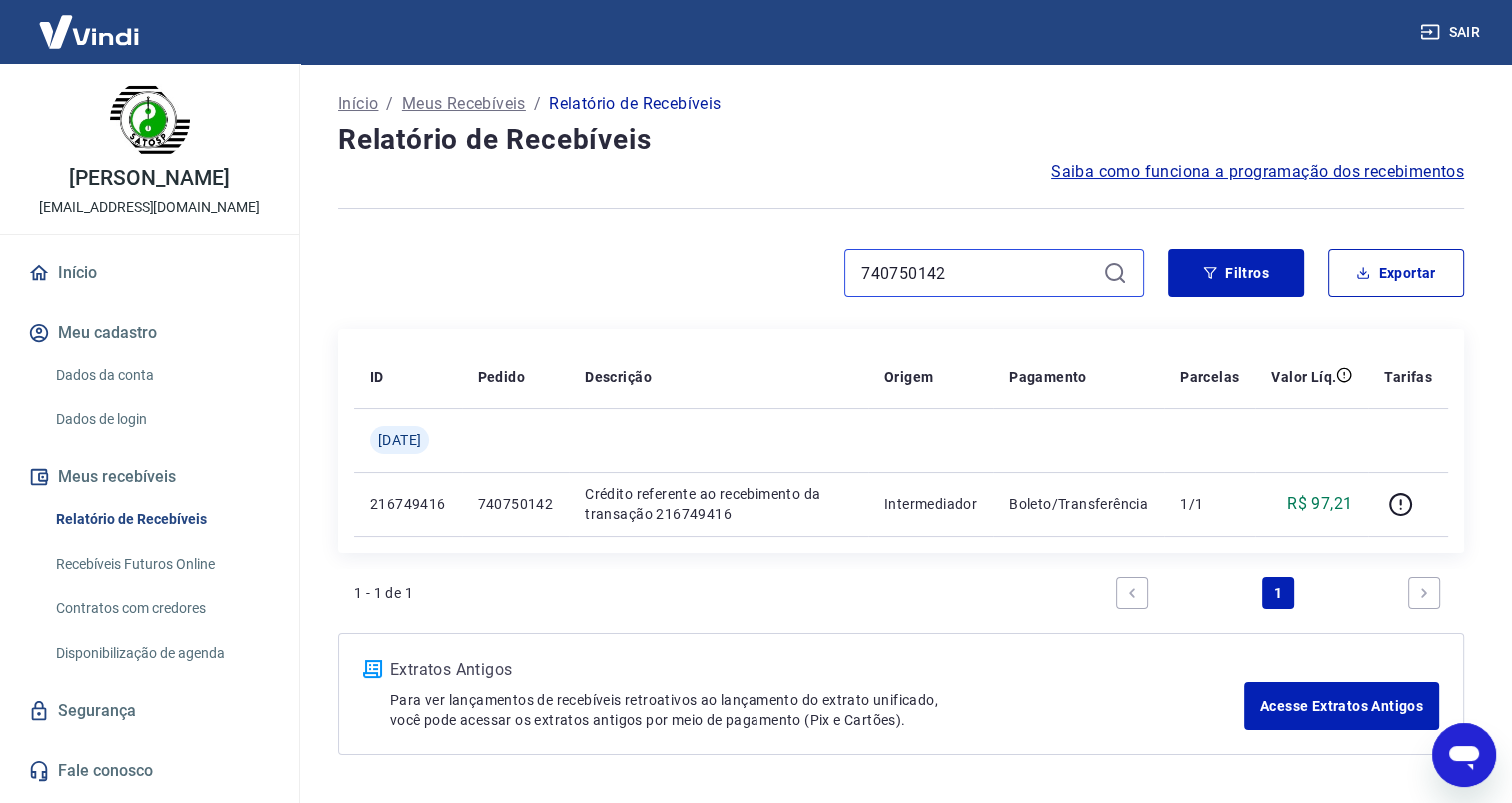 drag, startPoint x: 945, startPoint y: 276, endPoint x: 801, endPoint y: 271, distance: 144.08678 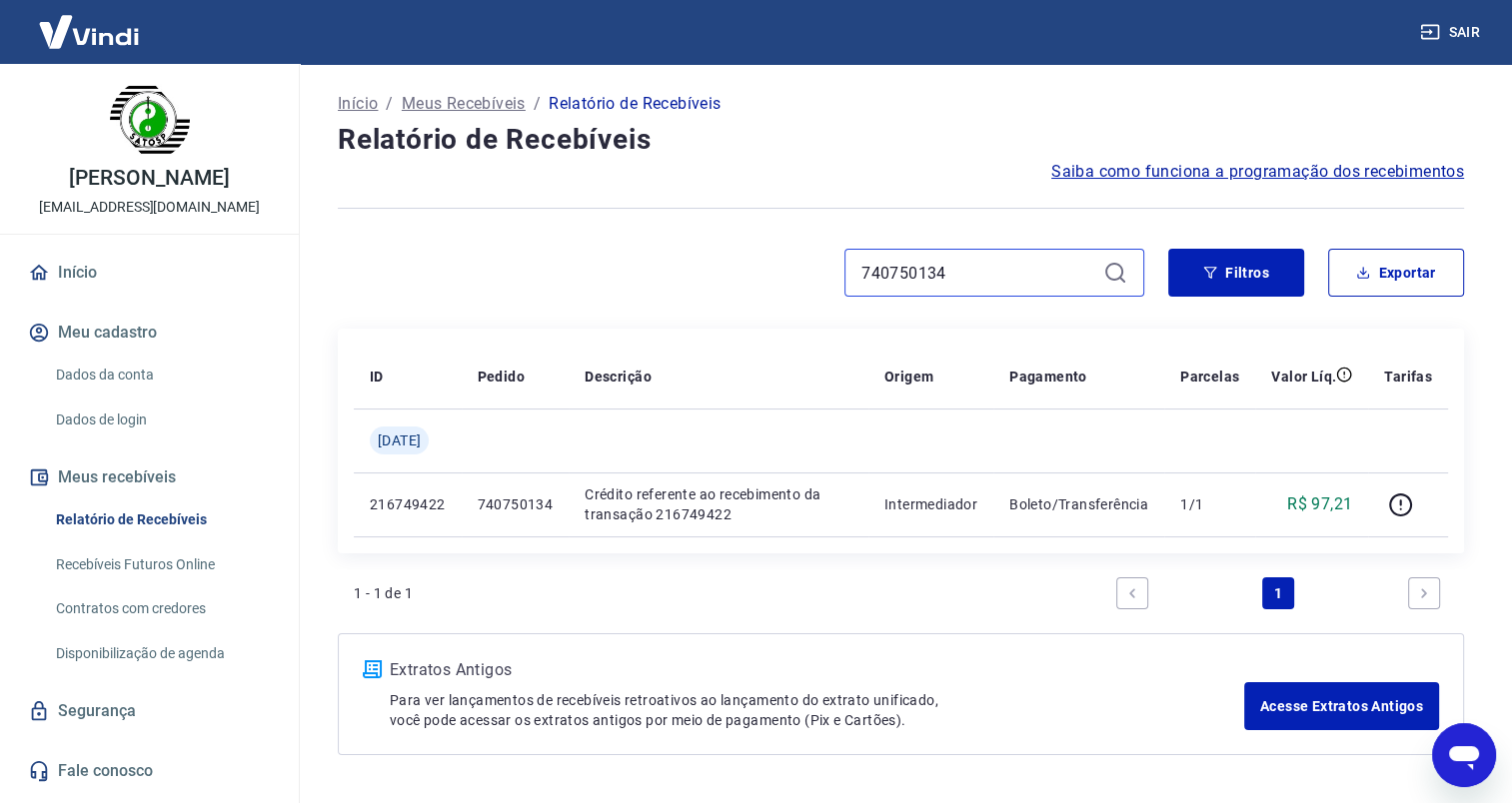 drag, startPoint x: 966, startPoint y: 275, endPoint x: 843, endPoint y: 269, distance: 123.146255 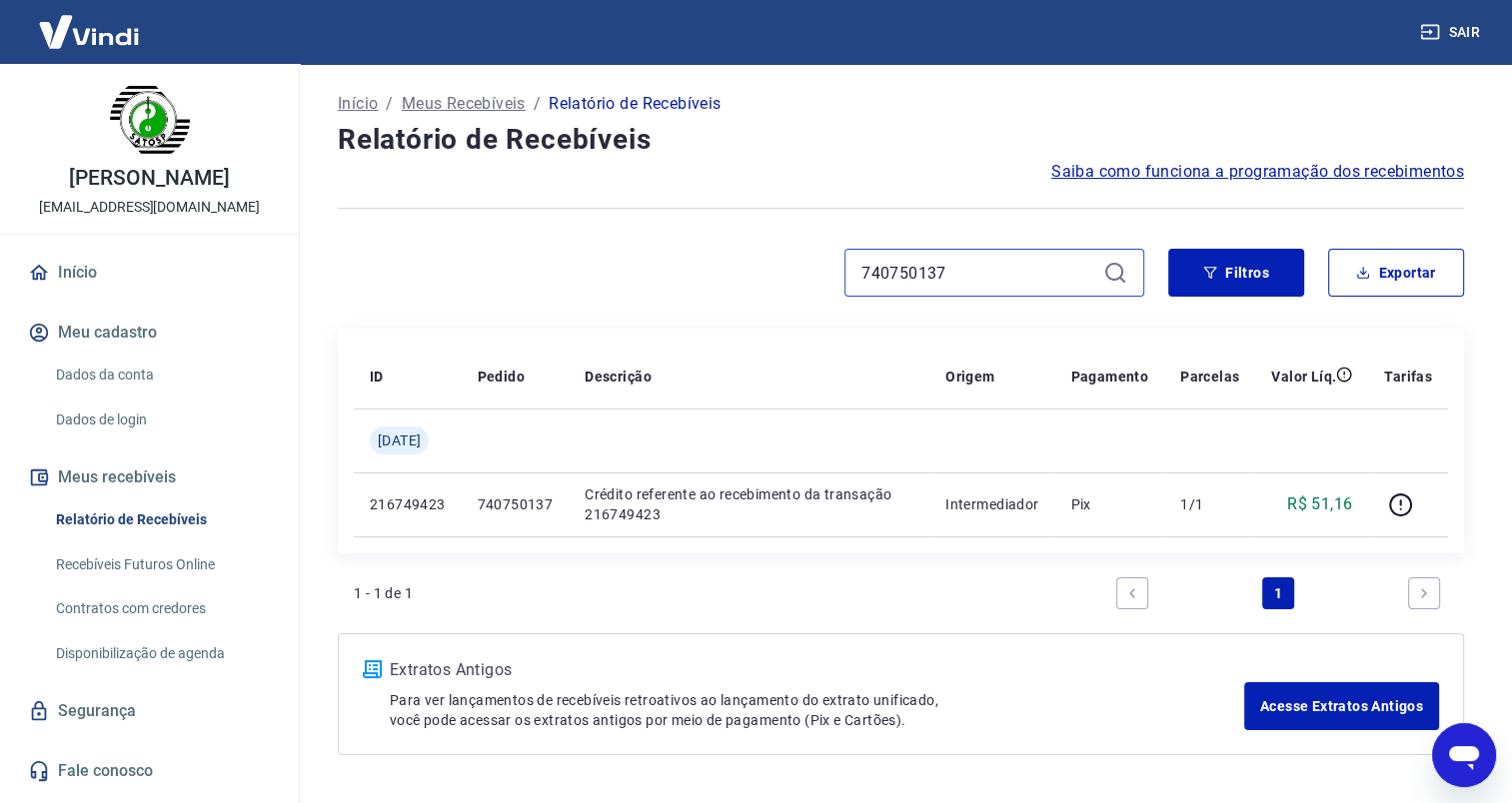 drag, startPoint x: 972, startPoint y: 266, endPoint x: 834, endPoint y: 265, distance: 138.00362 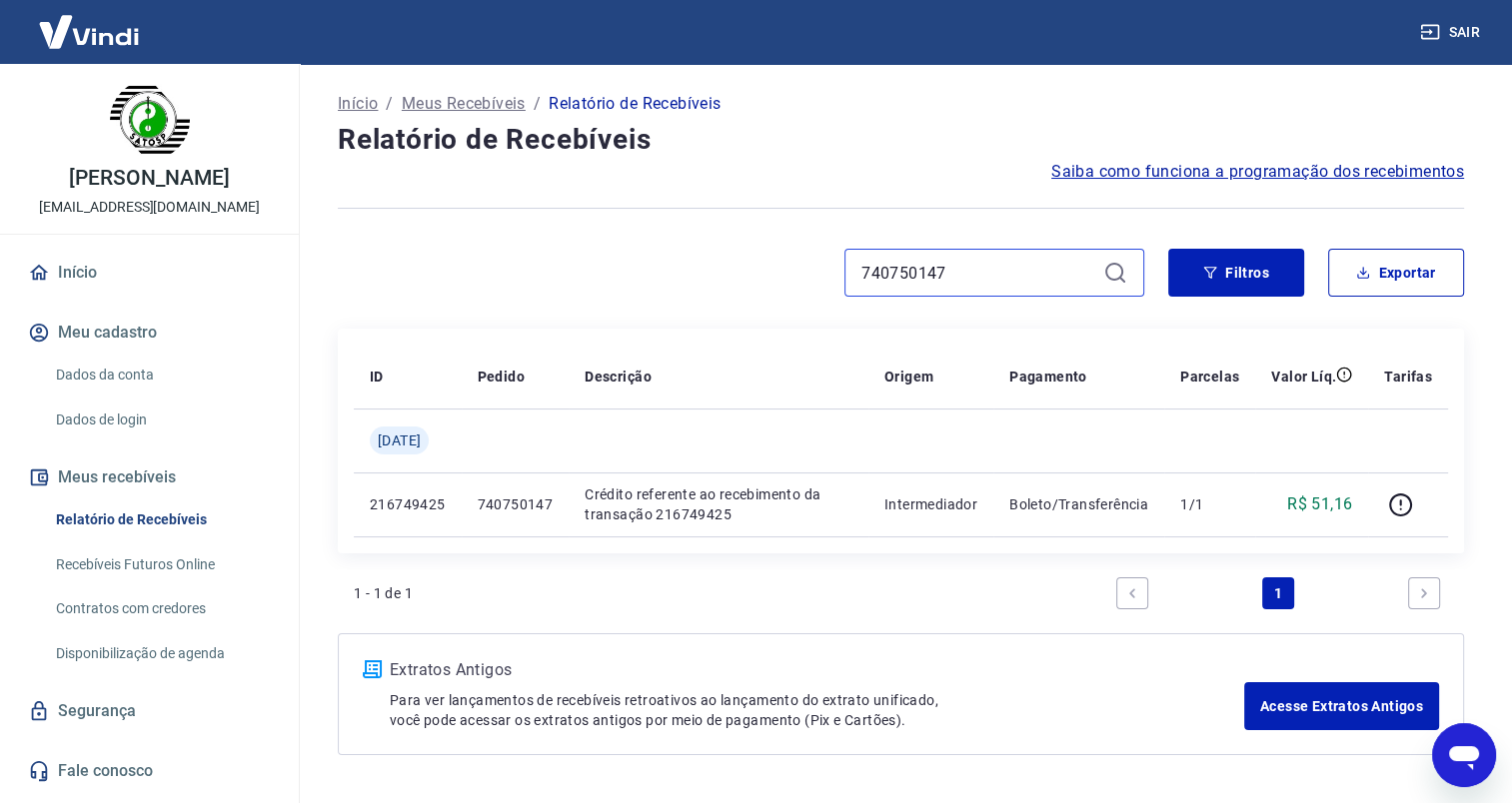 drag, startPoint x: 955, startPoint y: 268, endPoint x: 778, endPoint y: 272, distance: 177.0452 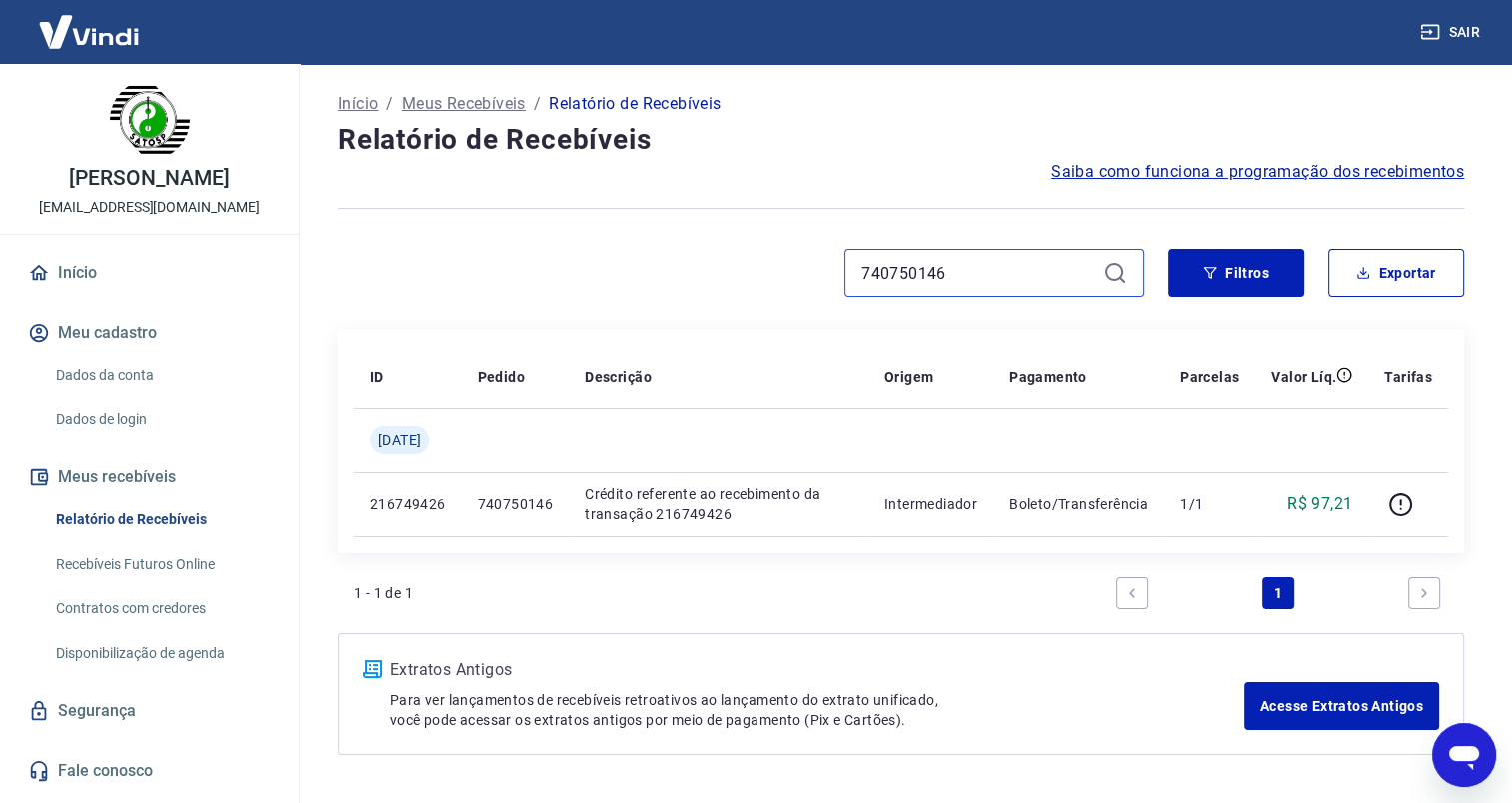drag, startPoint x: 958, startPoint y: 264, endPoint x: 823, endPoint y: 269, distance: 135.09256 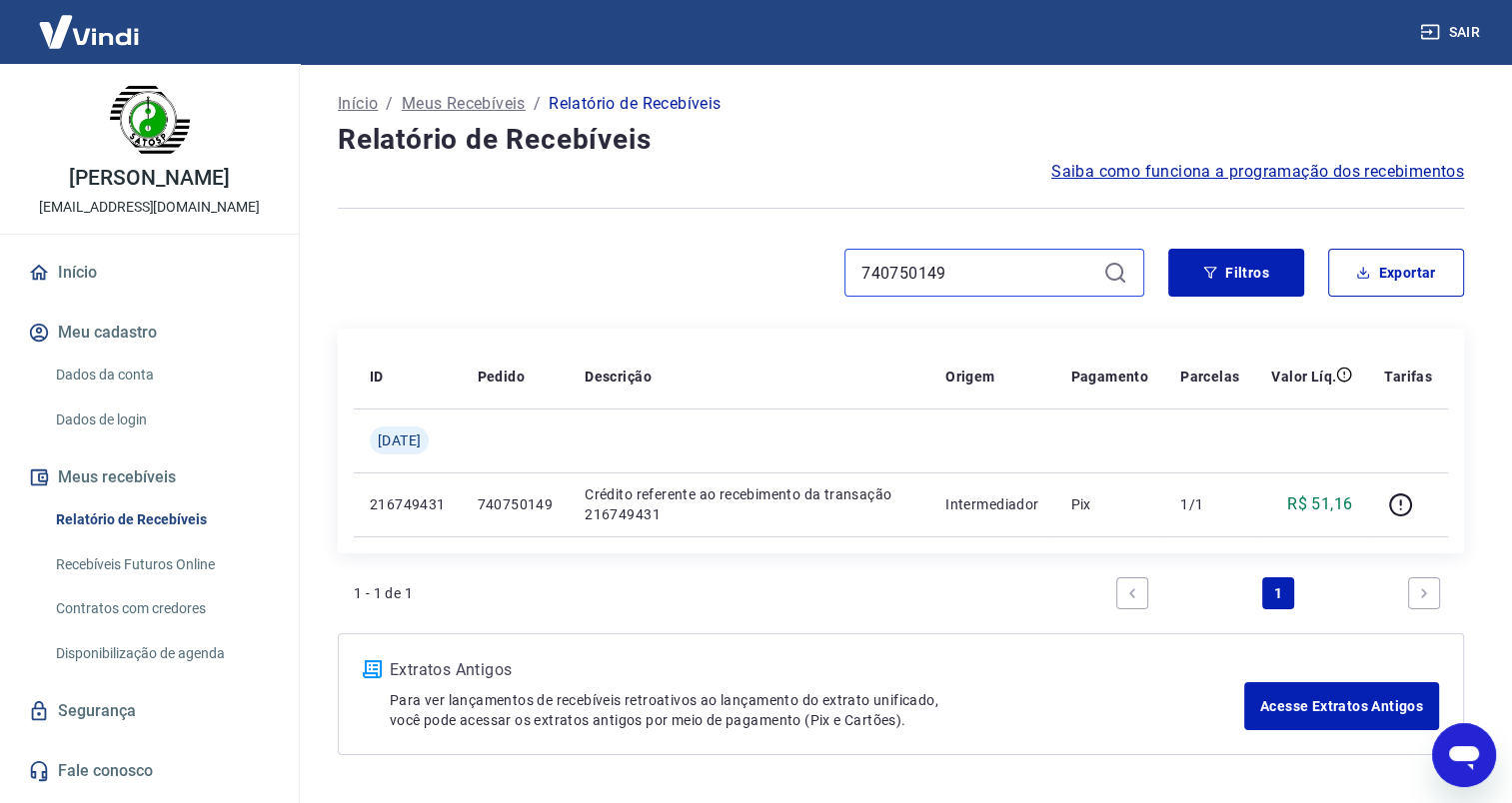 drag, startPoint x: 949, startPoint y: 266, endPoint x: 815, endPoint y: 268, distance: 134.01492 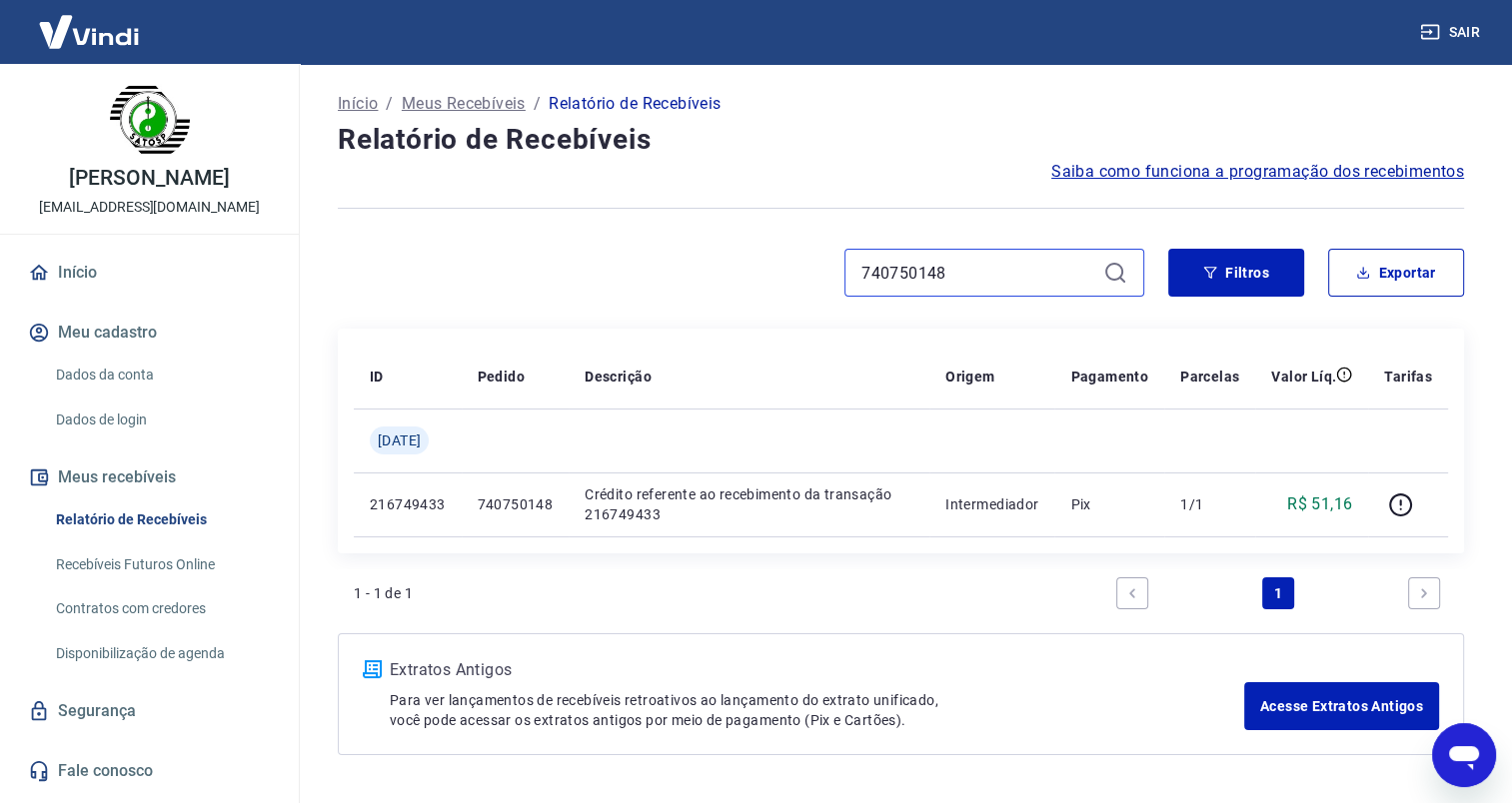 drag, startPoint x: 958, startPoint y: 268, endPoint x: 760, endPoint y: 253, distance: 198.56737 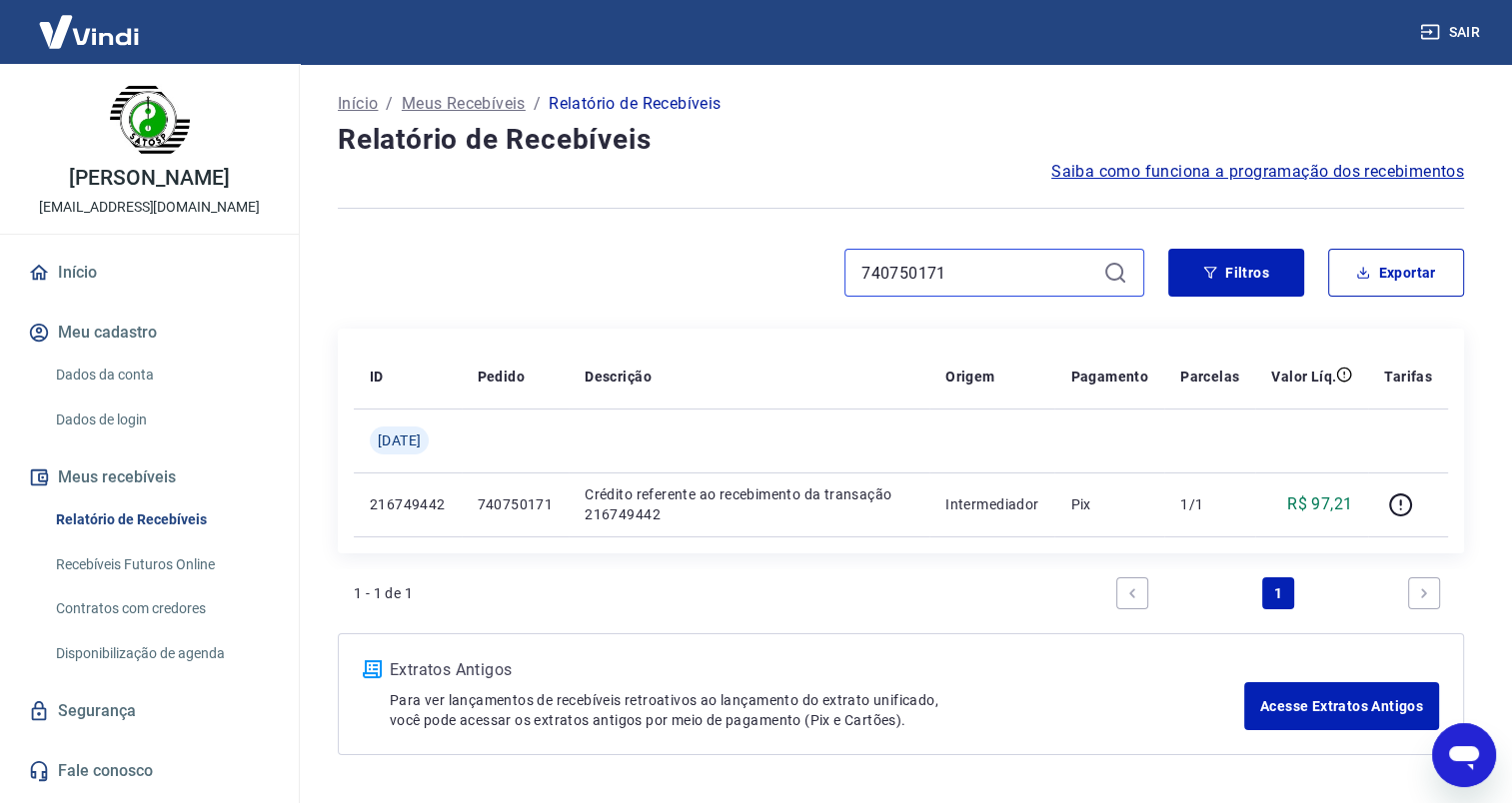 drag, startPoint x: 951, startPoint y: 278, endPoint x: 782, endPoint y: 262, distance: 169.7557 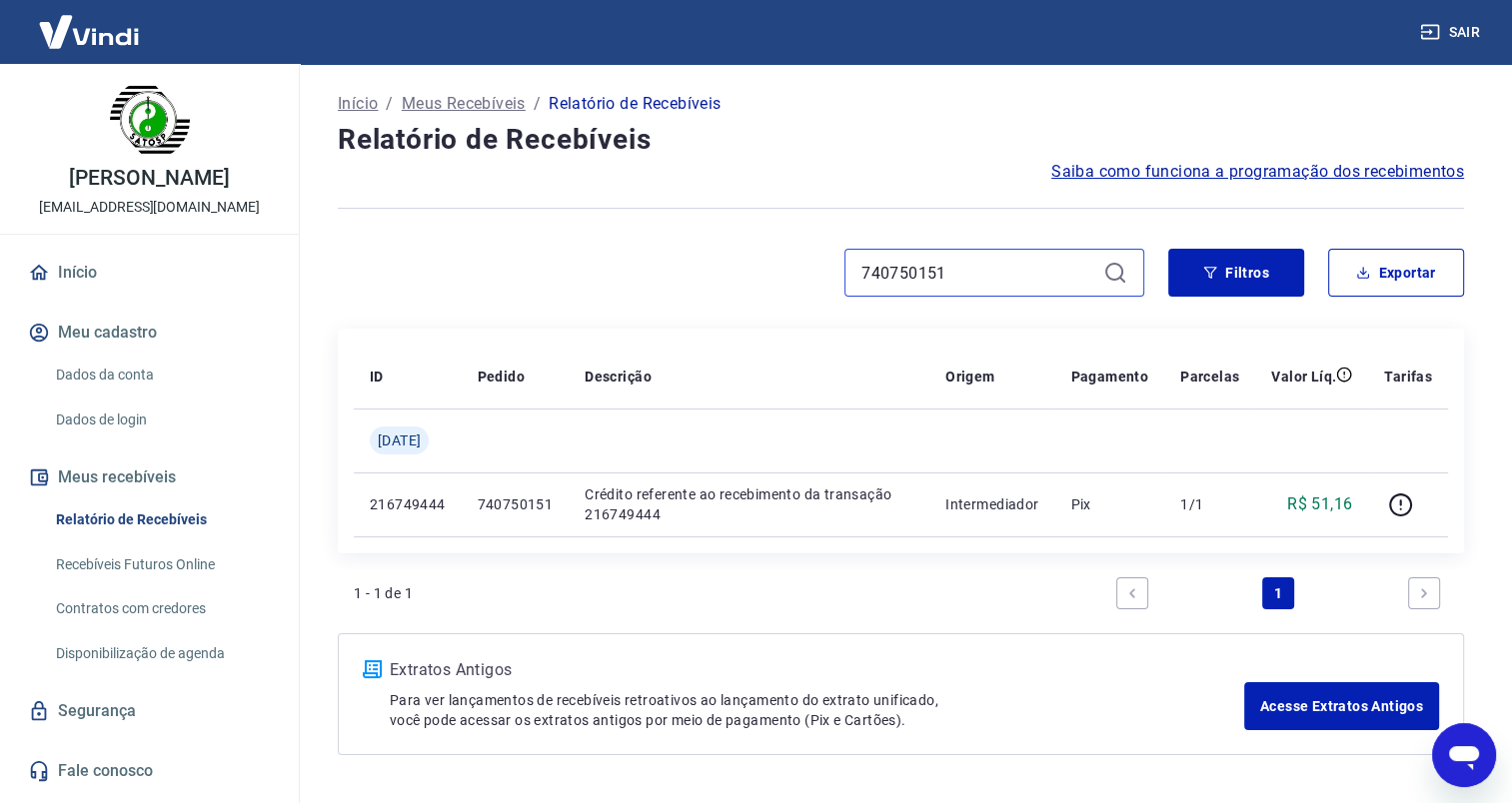 drag, startPoint x: 947, startPoint y: 267, endPoint x: 785, endPoint y: 264, distance: 162.02778 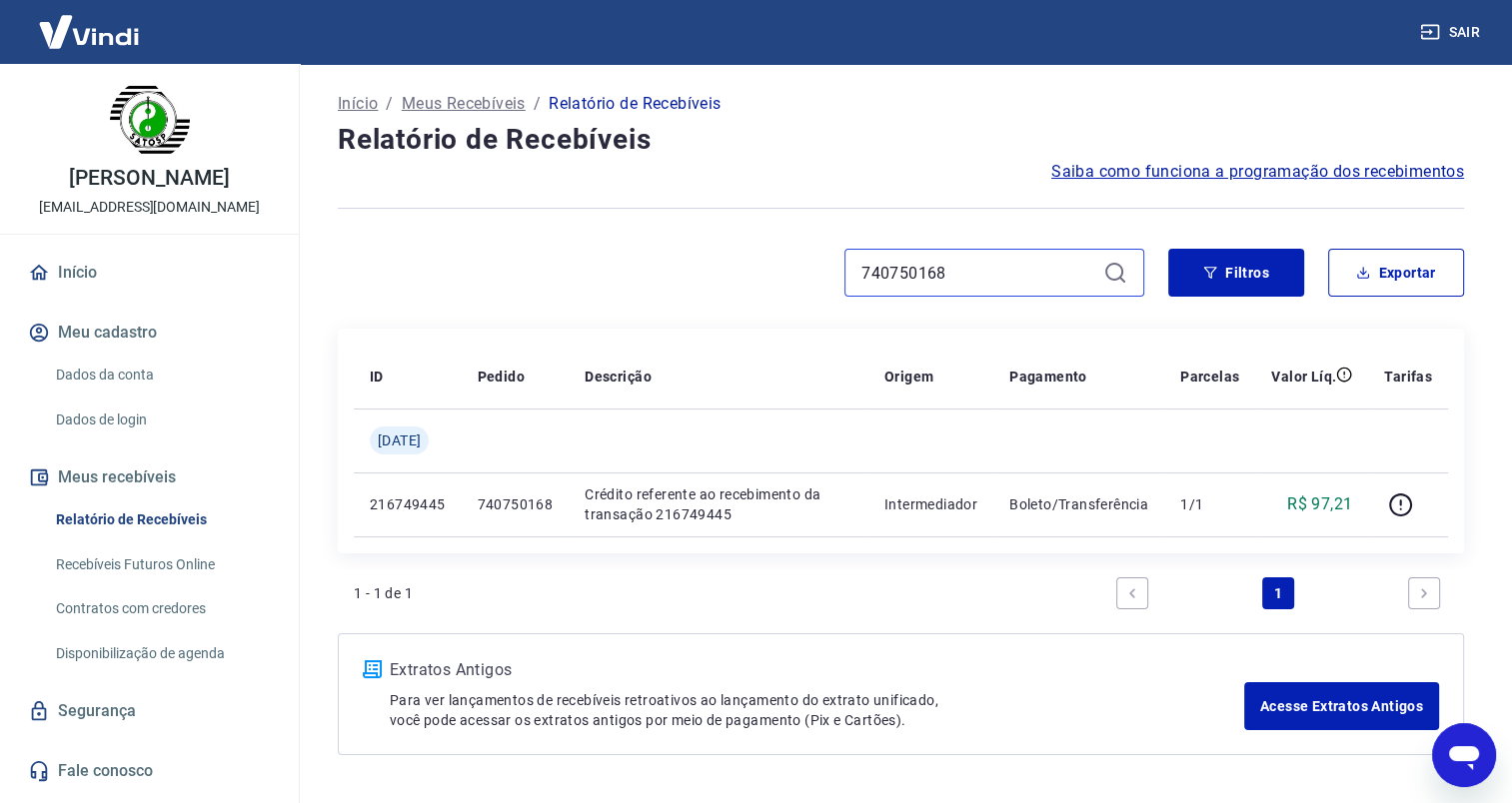 drag, startPoint x: 960, startPoint y: 265, endPoint x: 791, endPoint y: 276, distance: 169.3576 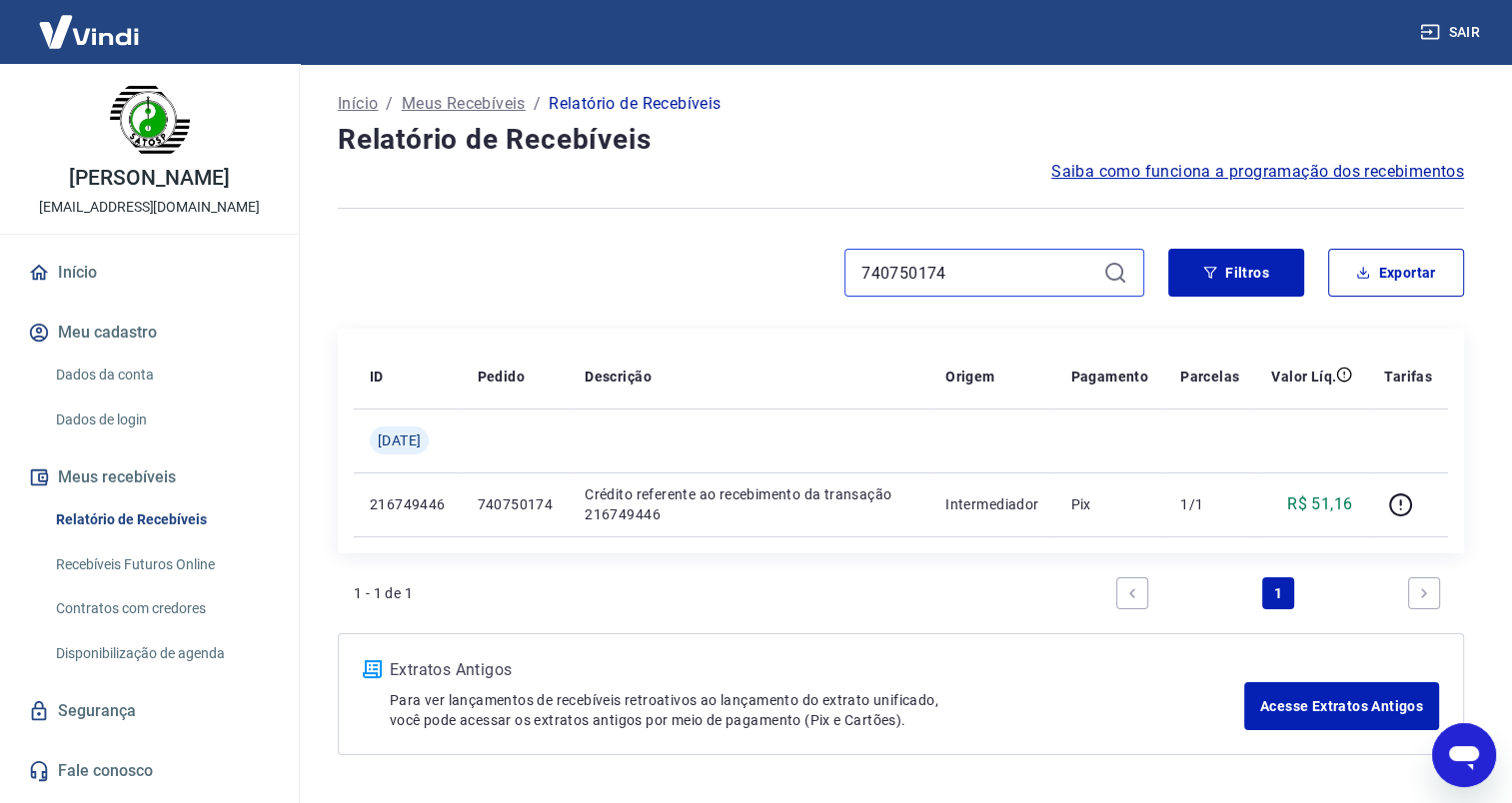 drag, startPoint x: 933, startPoint y: 268, endPoint x: 756, endPoint y: 272, distance: 177.04519 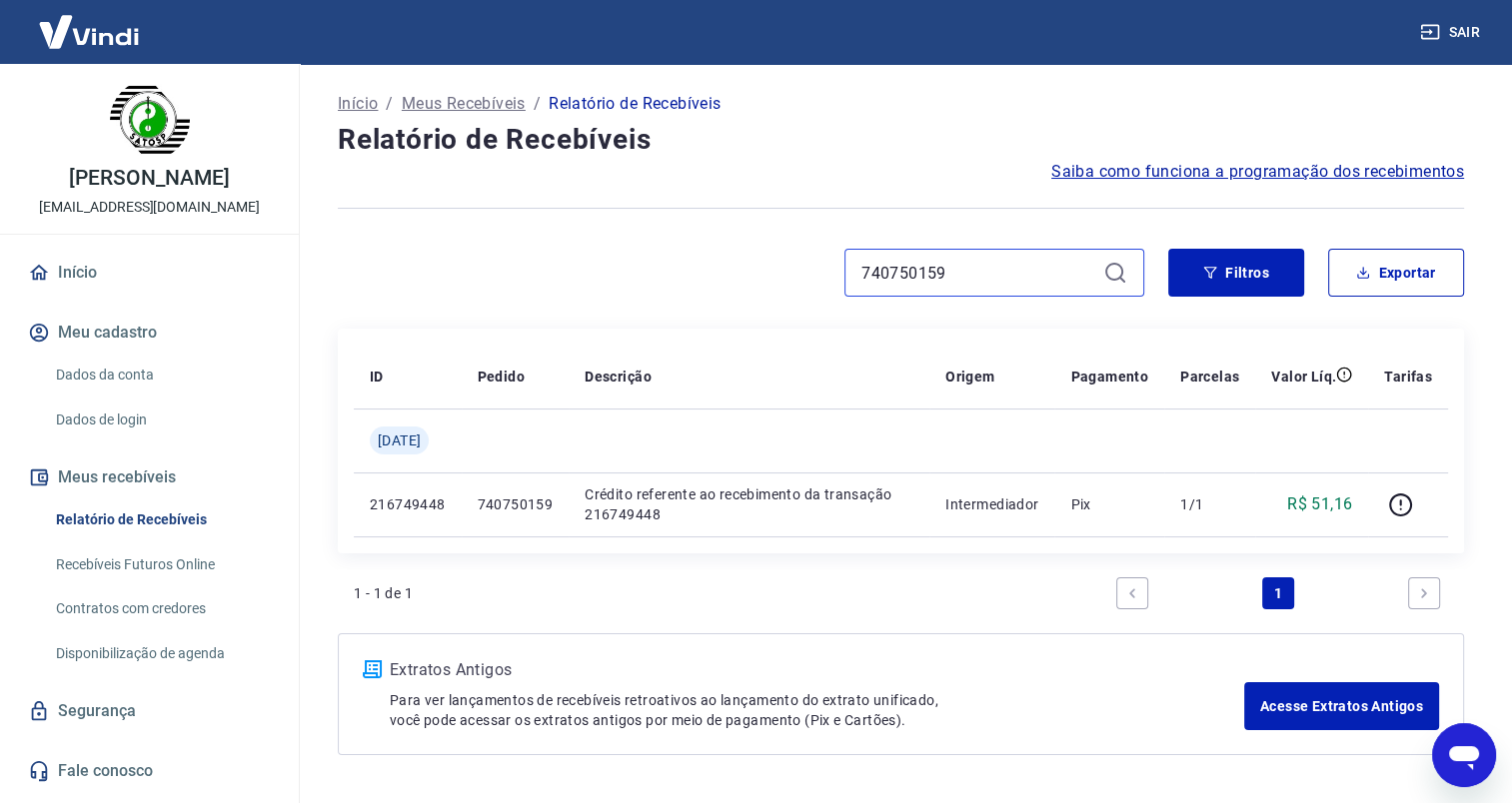 drag, startPoint x: 960, startPoint y: 277, endPoint x: 799, endPoint y: 263, distance: 161.60755 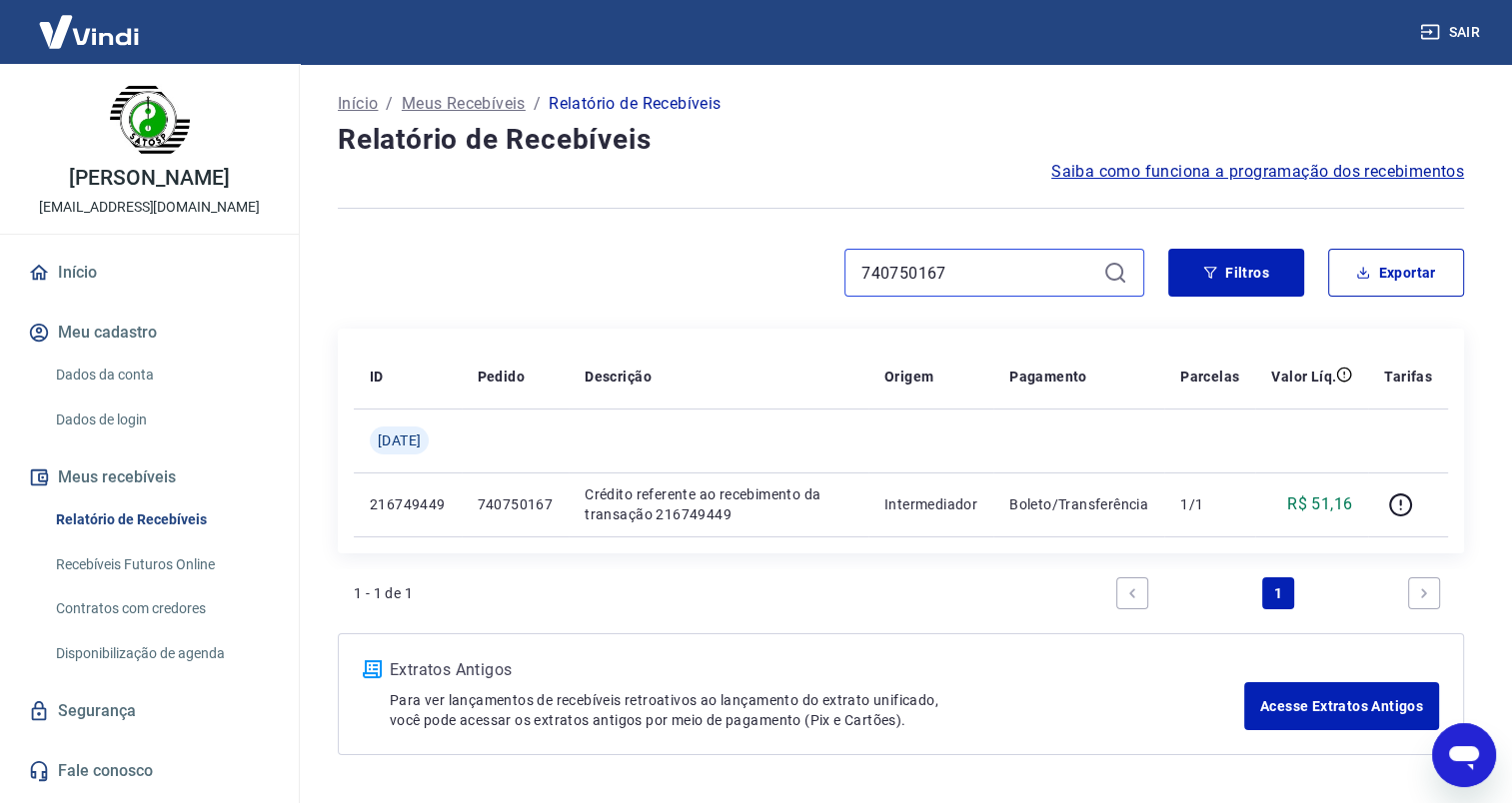 drag, startPoint x: 883, startPoint y: 275, endPoint x: 781, endPoint y: 270, distance: 102.122475 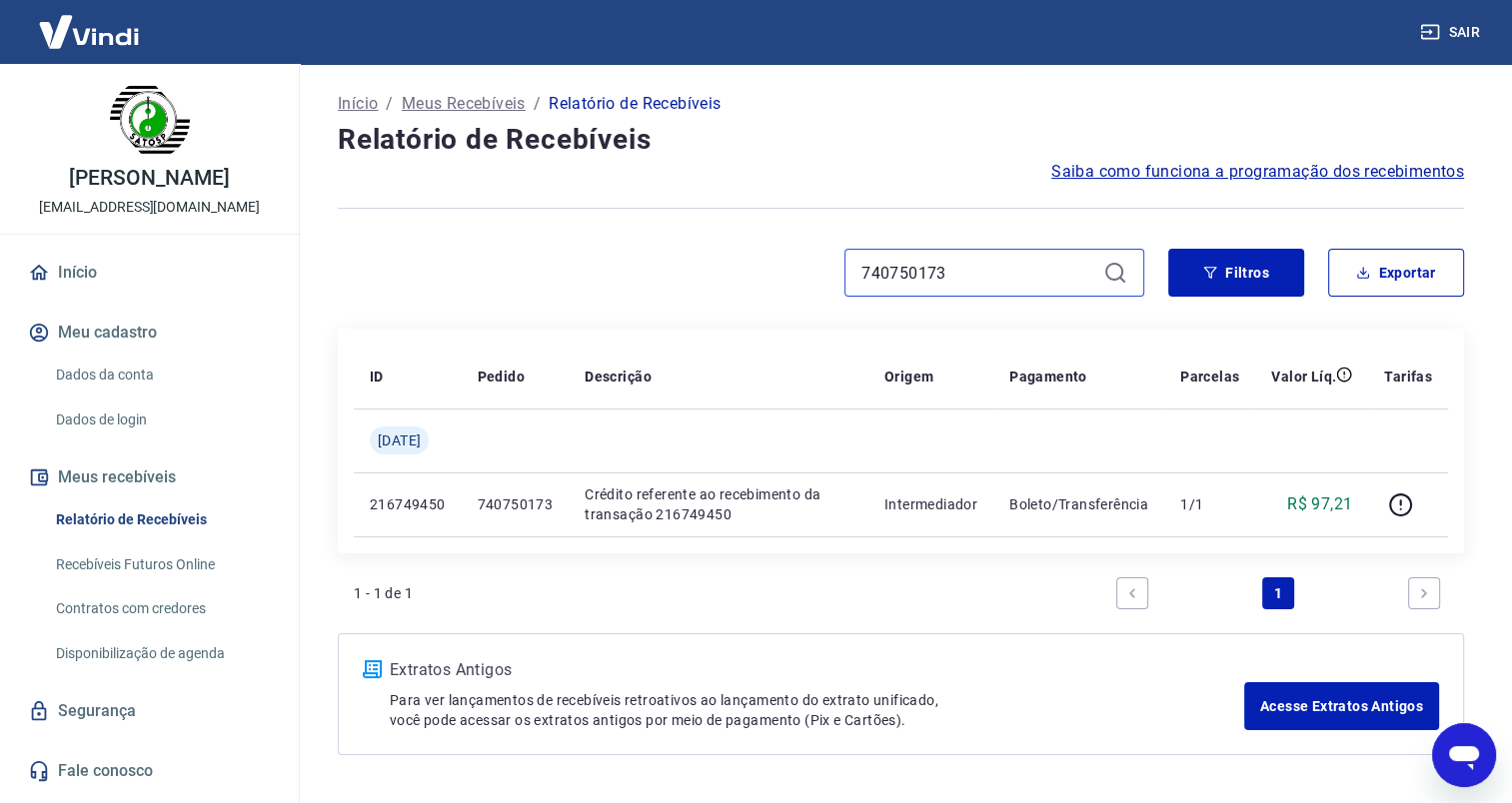 drag, startPoint x: 887, startPoint y: 268, endPoint x: 815, endPoint y: 265, distance: 72.06247 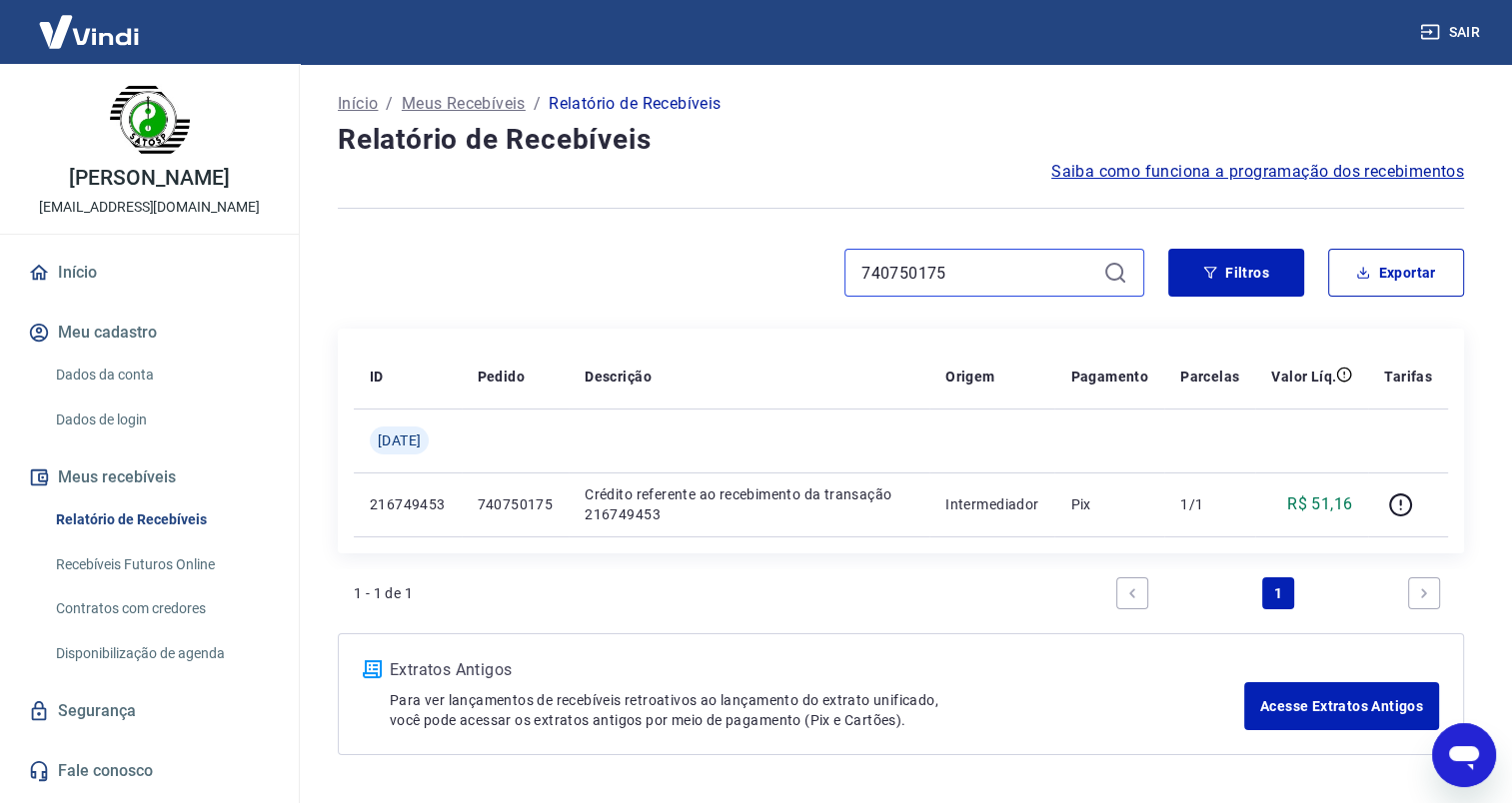 drag, startPoint x: 953, startPoint y: 270, endPoint x: 832, endPoint y: 268, distance: 121.016528 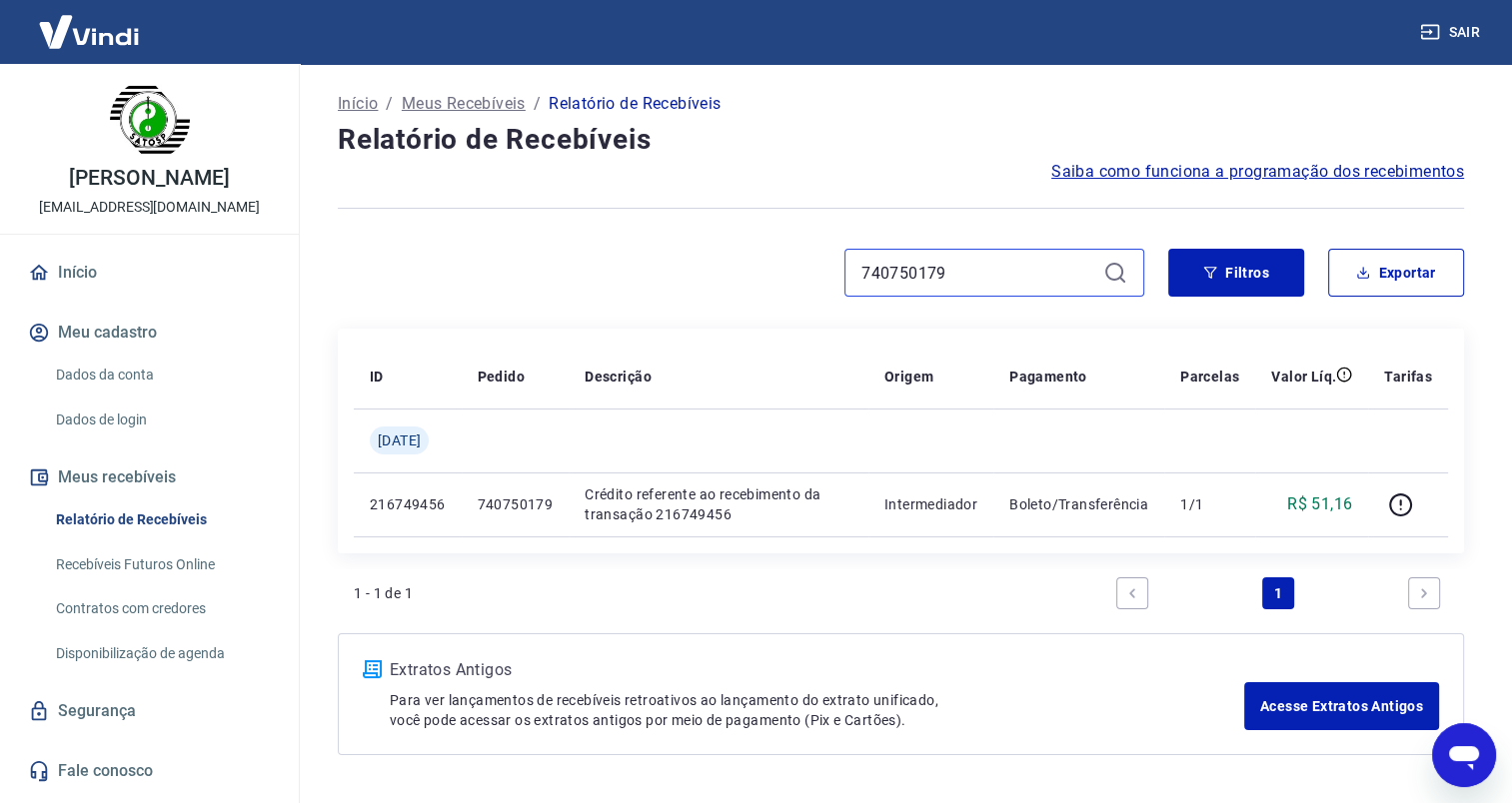drag, startPoint x: 926, startPoint y: 272, endPoint x: 800, endPoint y: 274, distance: 126.01587 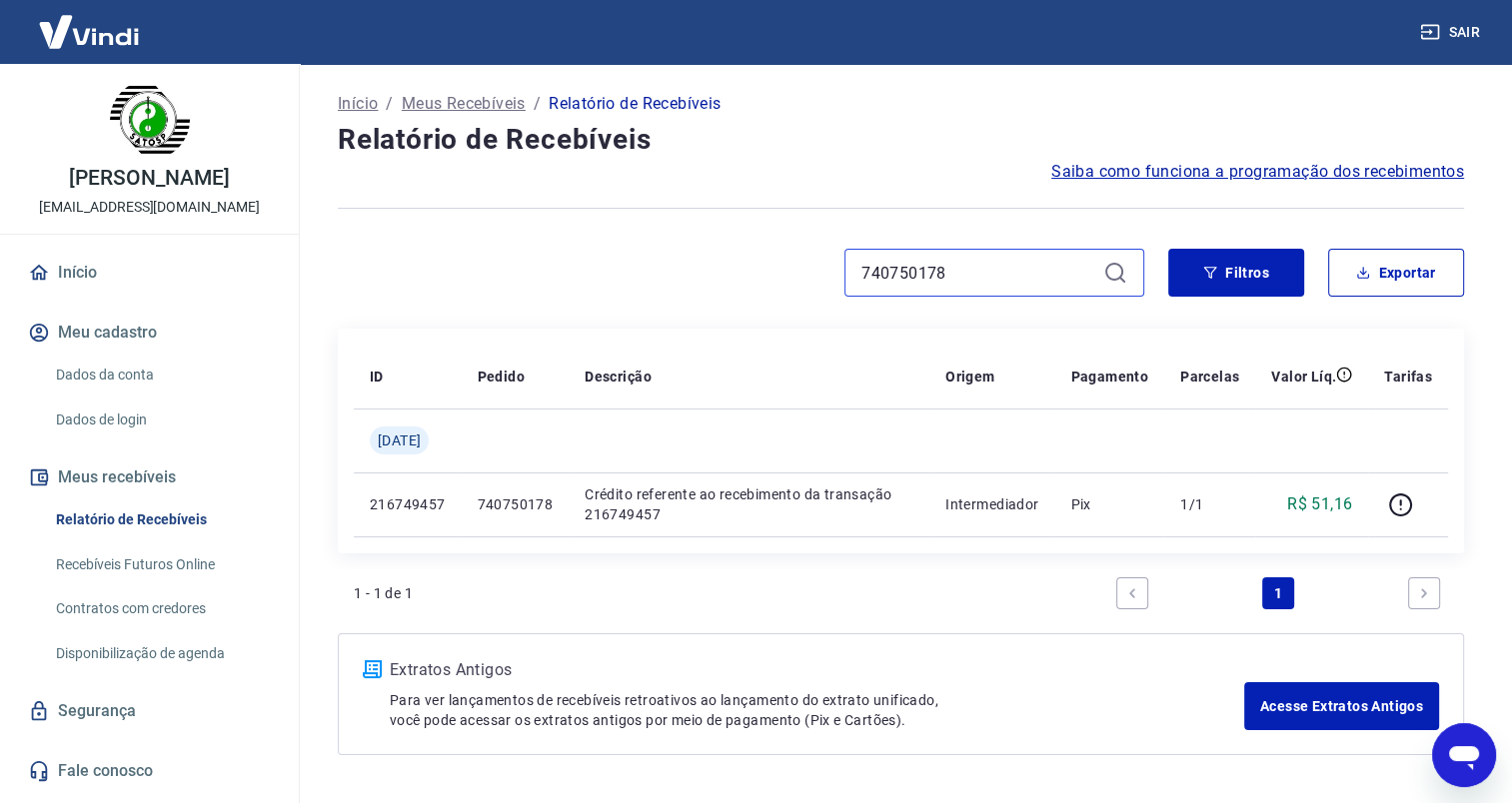 drag, startPoint x: 970, startPoint y: 274, endPoint x: 800, endPoint y: 272, distance: 170.01176 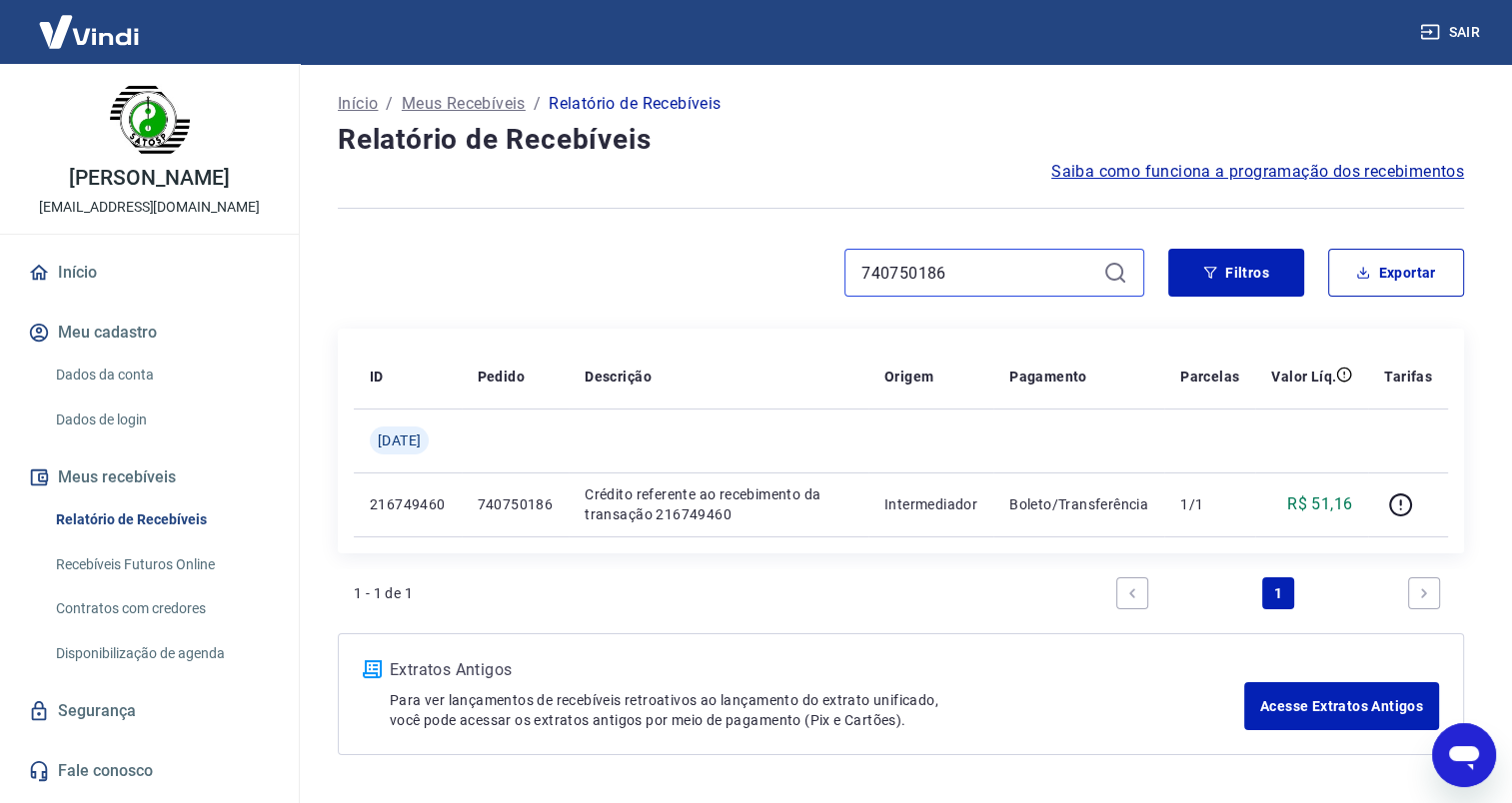 drag, startPoint x: 969, startPoint y: 281, endPoint x: 799, endPoint y: 284, distance: 170.02647 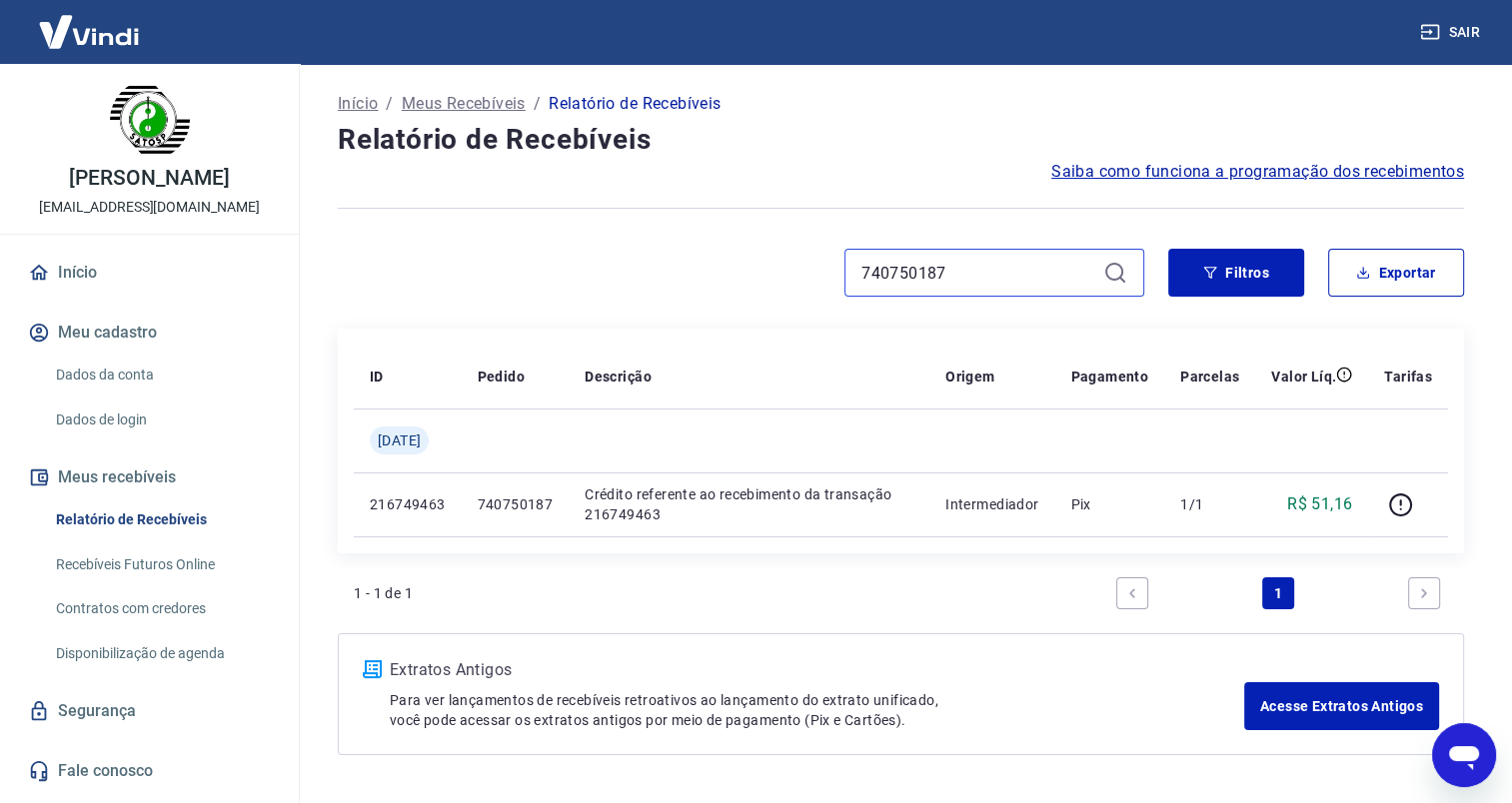 drag, startPoint x: 946, startPoint y: 269, endPoint x: 786, endPoint y: 262, distance: 160.15305 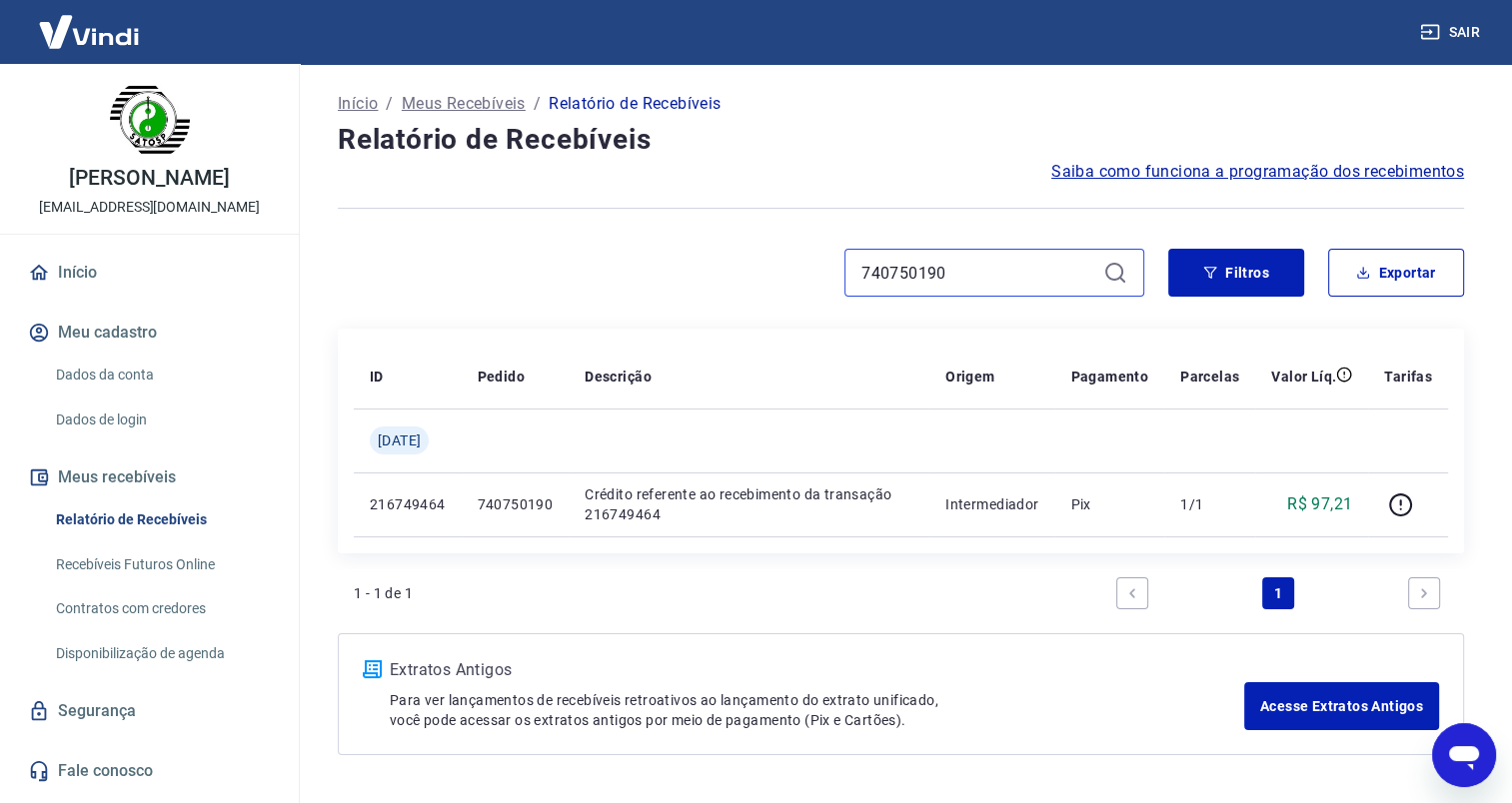 drag, startPoint x: 967, startPoint y: 267, endPoint x: 805, endPoint y: 260, distance: 162.15116 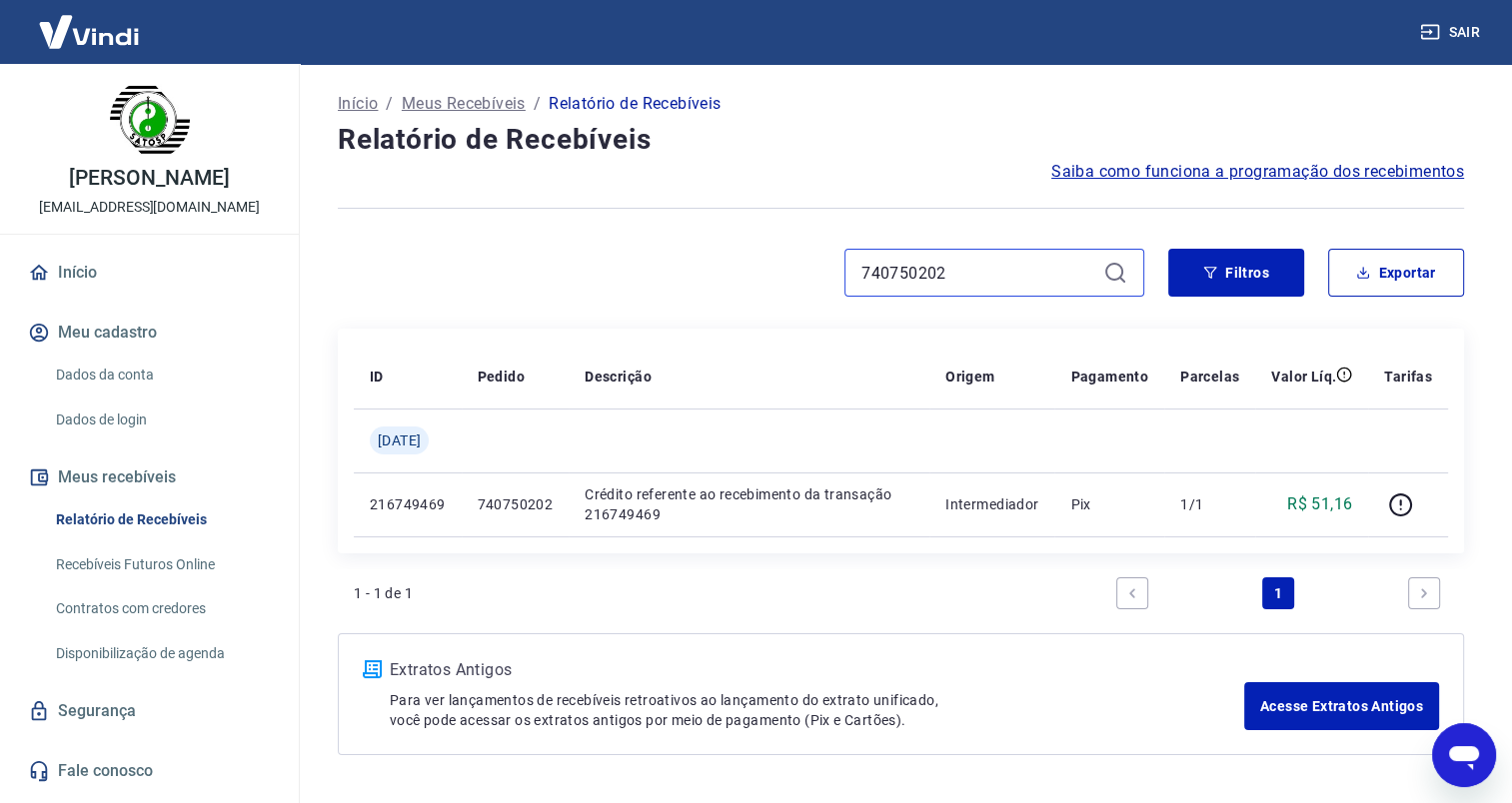 drag, startPoint x: 952, startPoint y: 273, endPoint x: 783, endPoint y: 272, distance: 169.00296 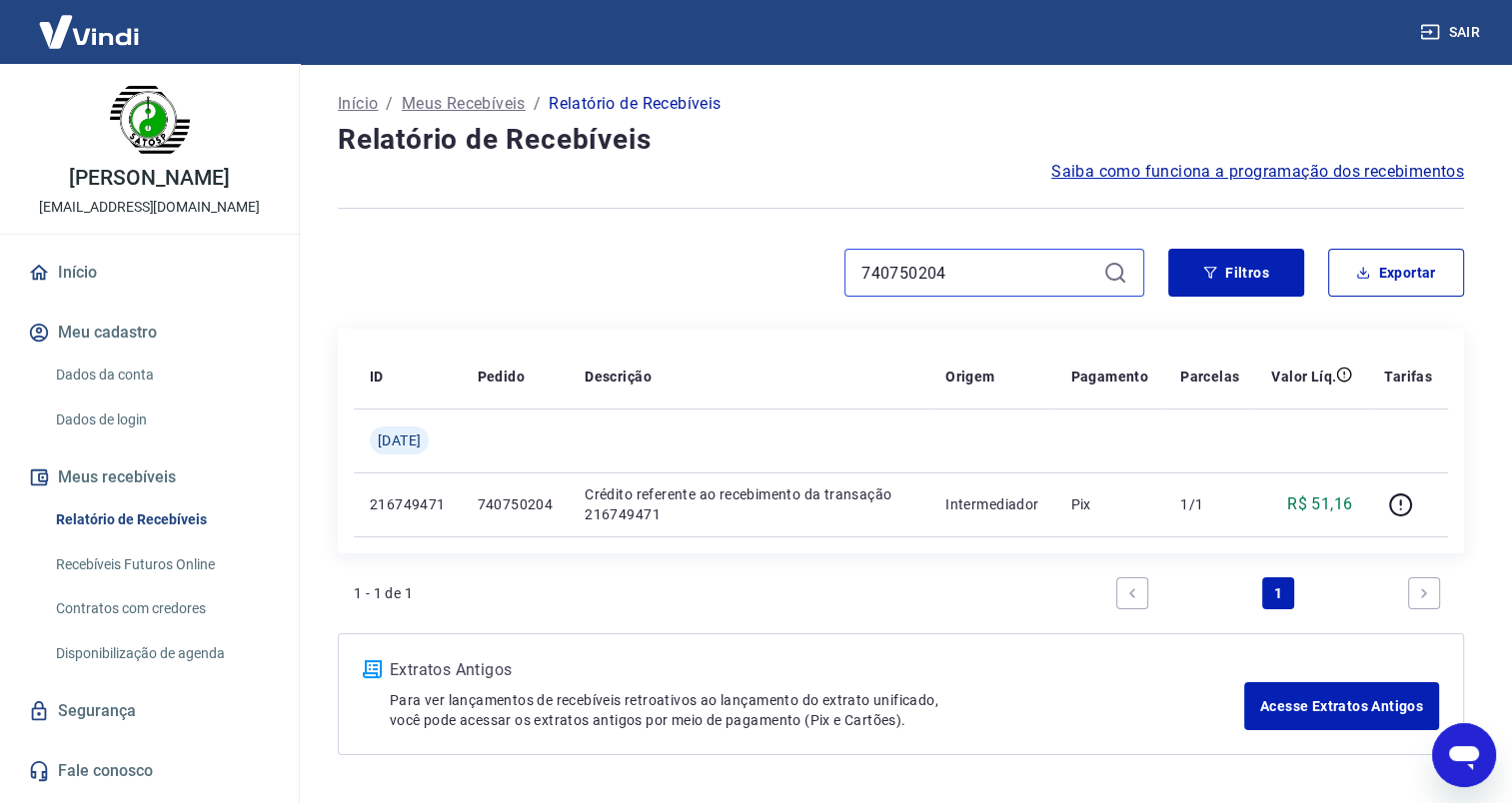 drag, startPoint x: 967, startPoint y: 272, endPoint x: 771, endPoint y: 260, distance: 196.367 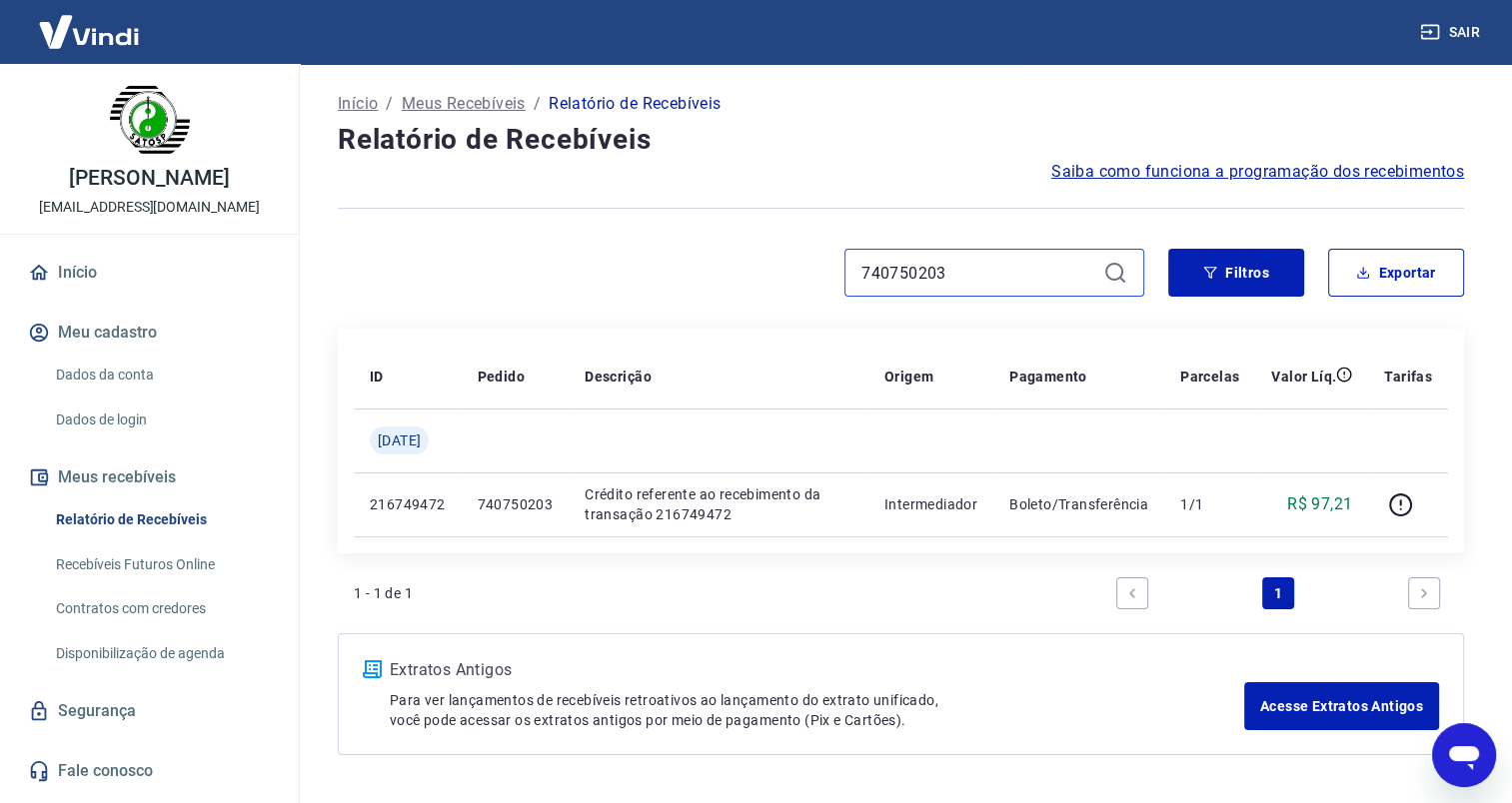 drag, startPoint x: 949, startPoint y: 271, endPoint x: 811, endPoint y: 275, distance: 138.05796 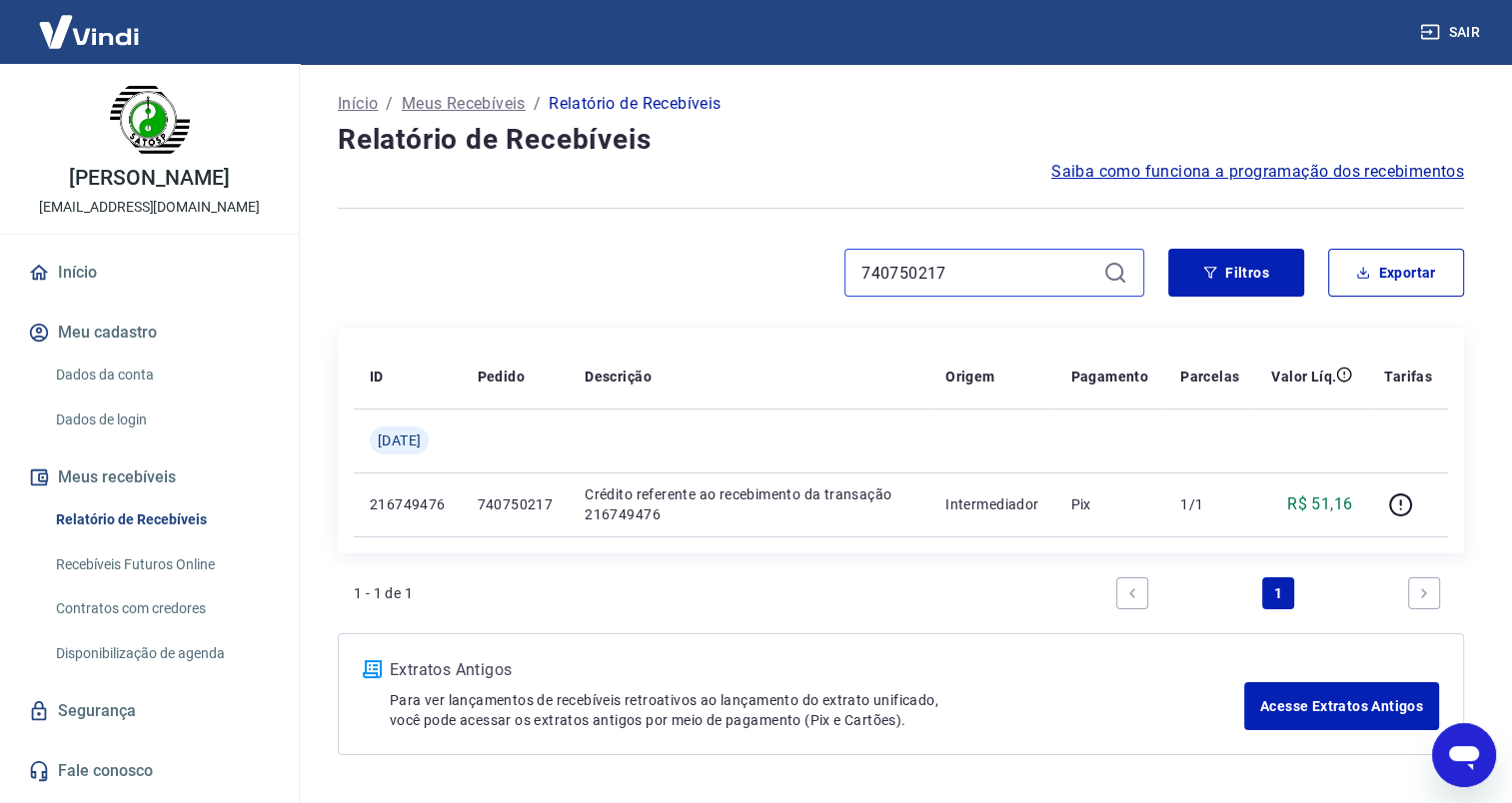 drag, startPoint x: 944, startPoint y: 277, endPoint x: 770, endPoint y: 280, distance: 174.02586 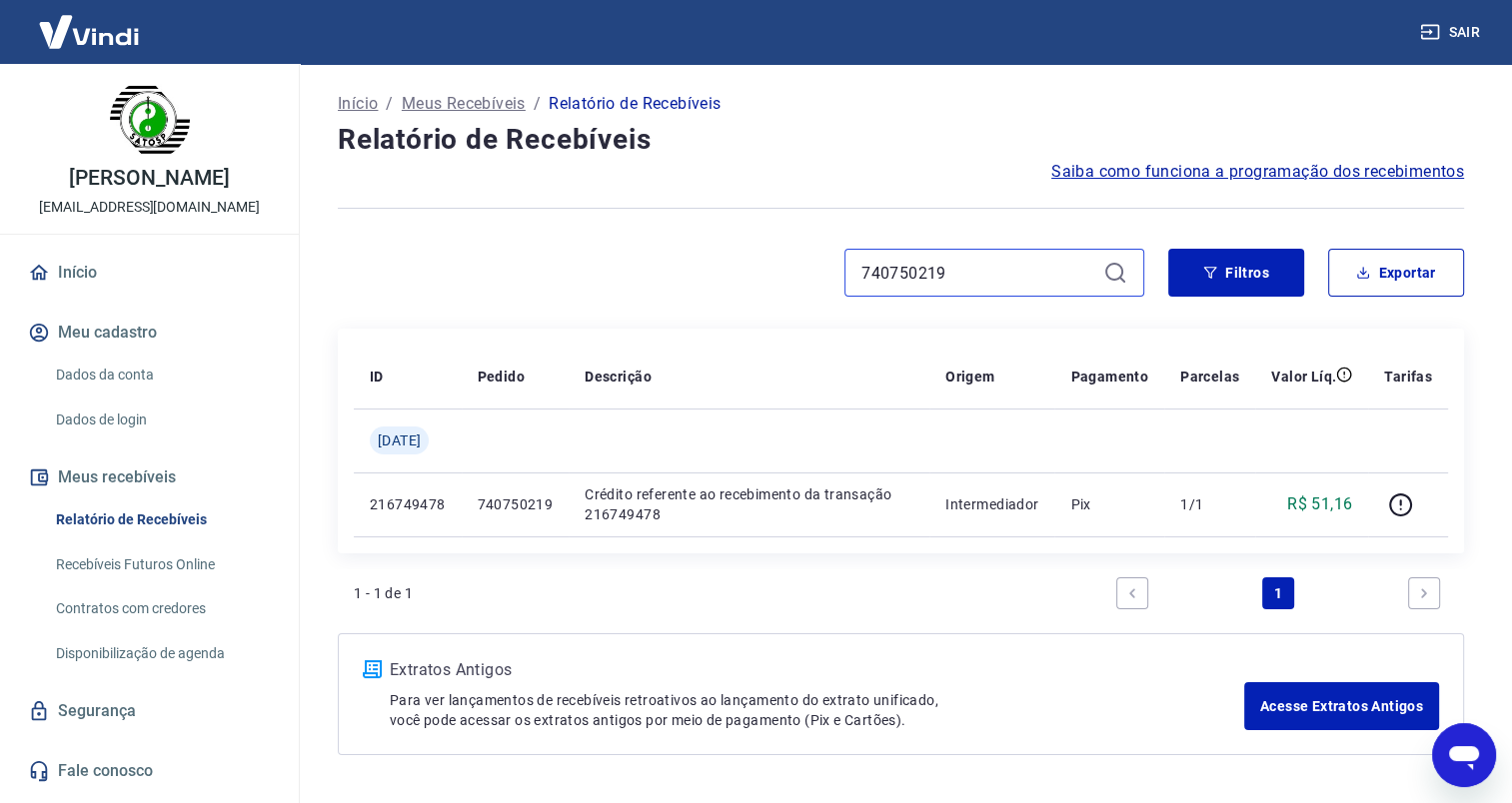 drag, startPoint x: 1002, startPoint y: 280, endPoint x: 829, endPoint y: 288, distance: 173.18487 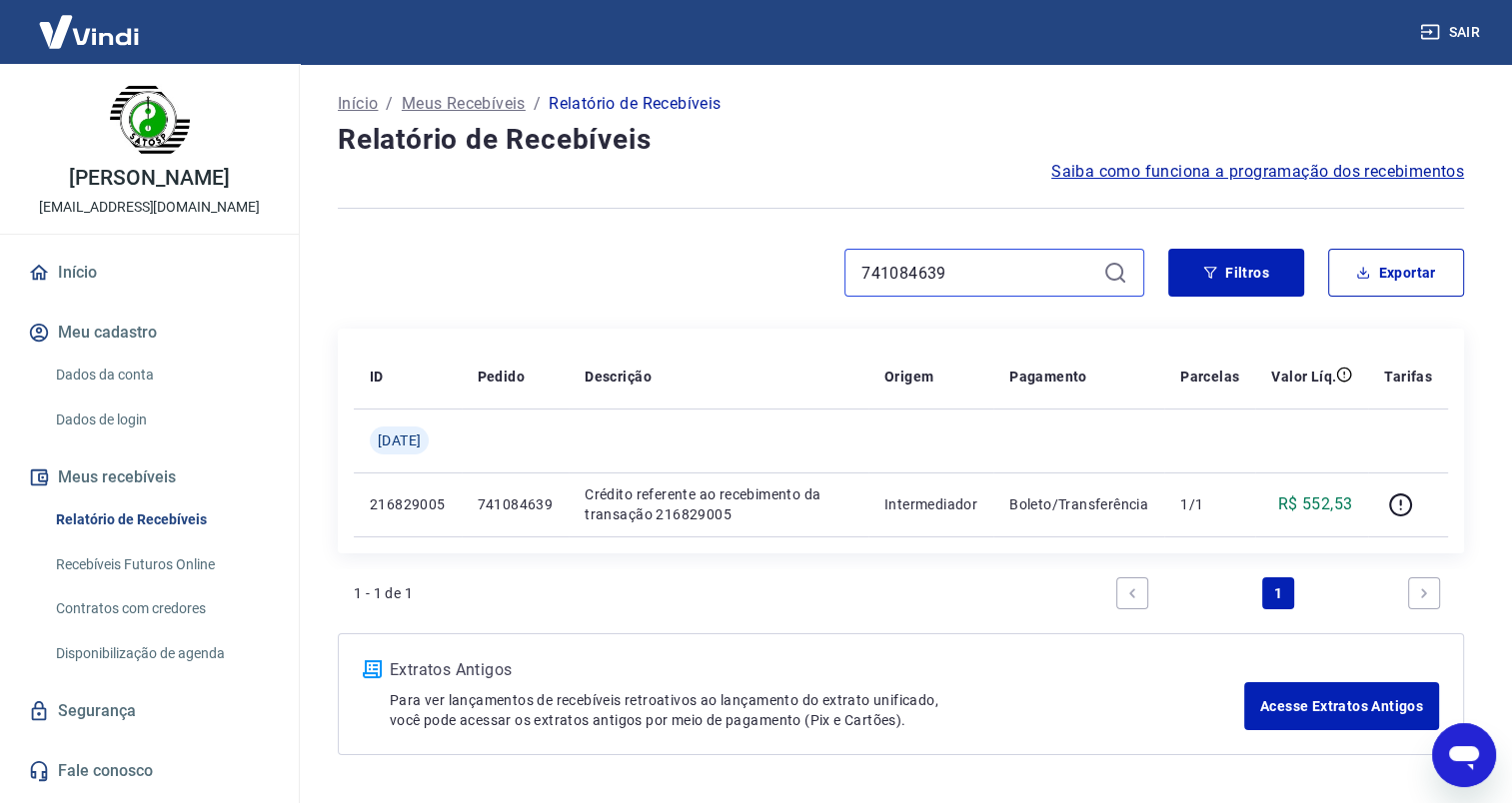 type on "741084639" 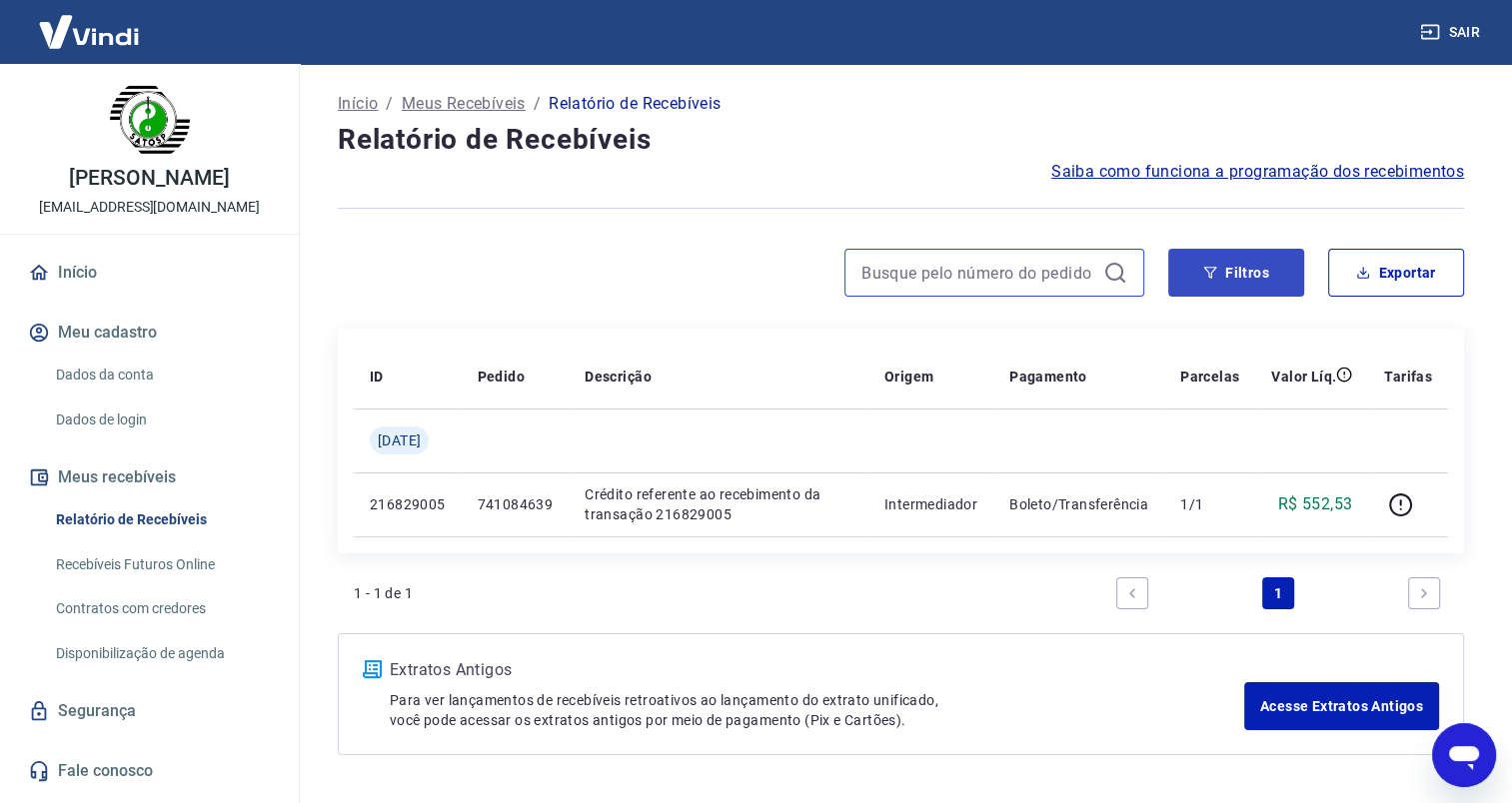 type 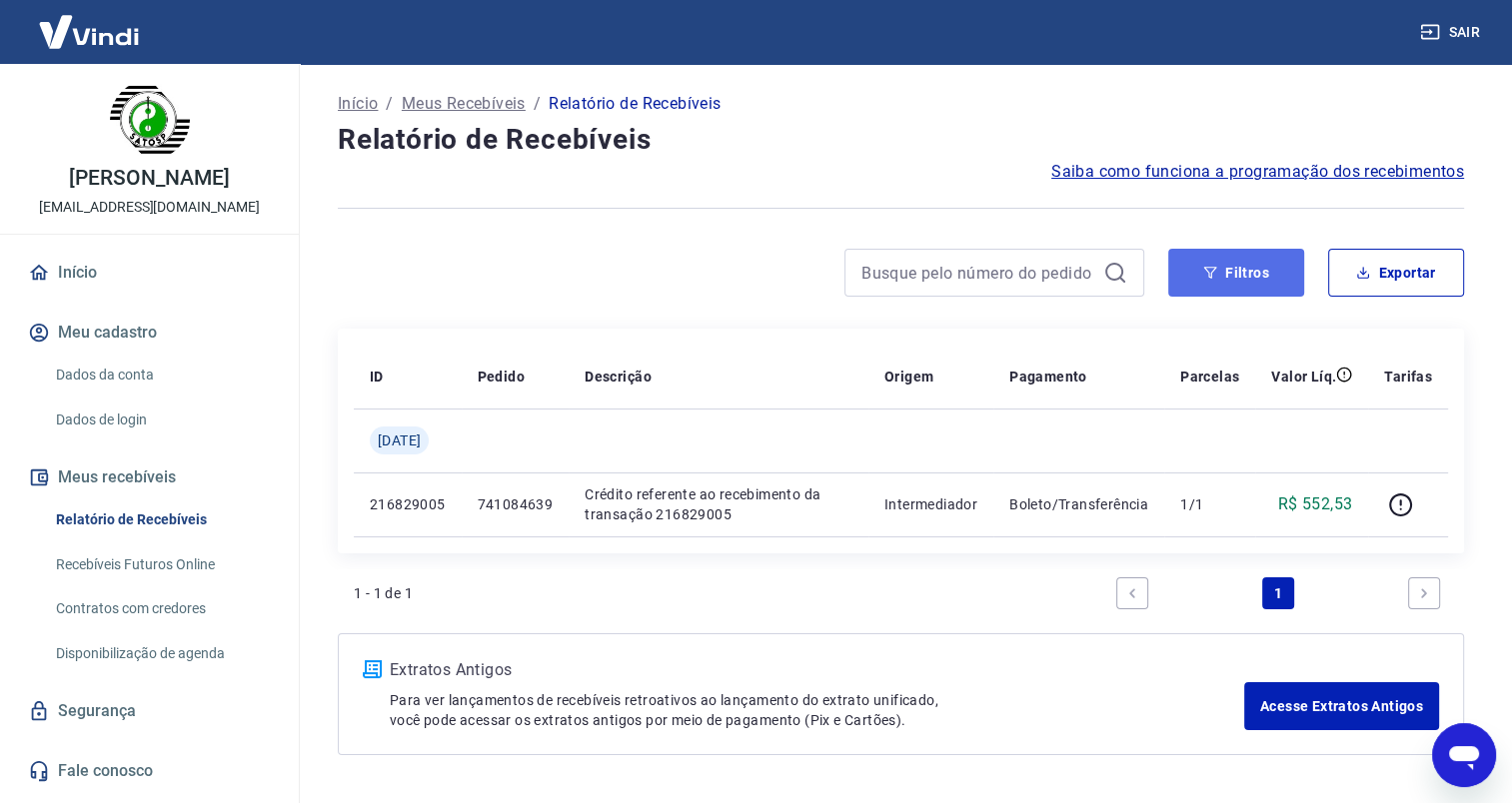 click on "Filtros" at bounding box center [1236, 273] 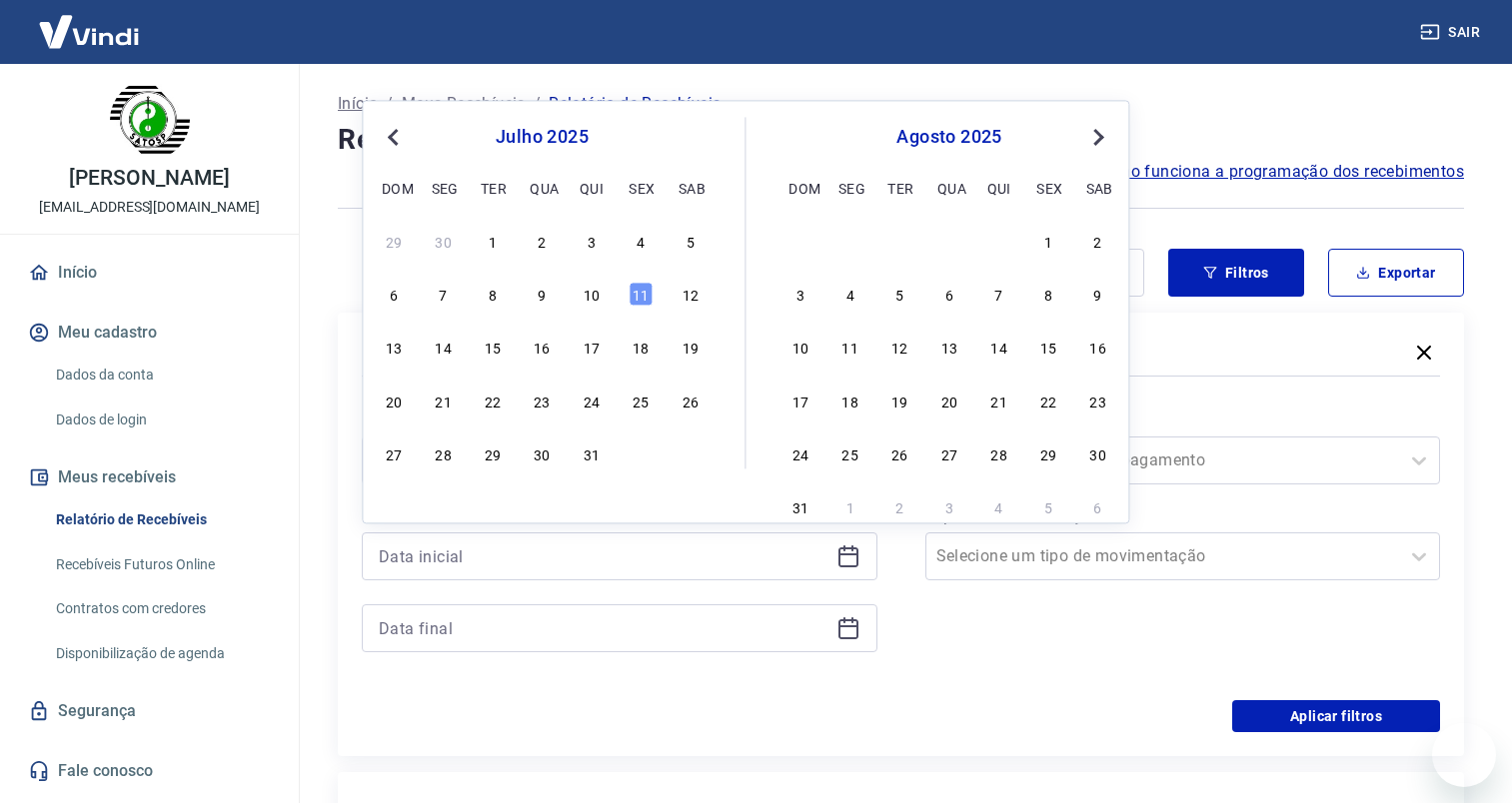 scroll, scrollTop: 0, scrollLeft: 0, axis: both 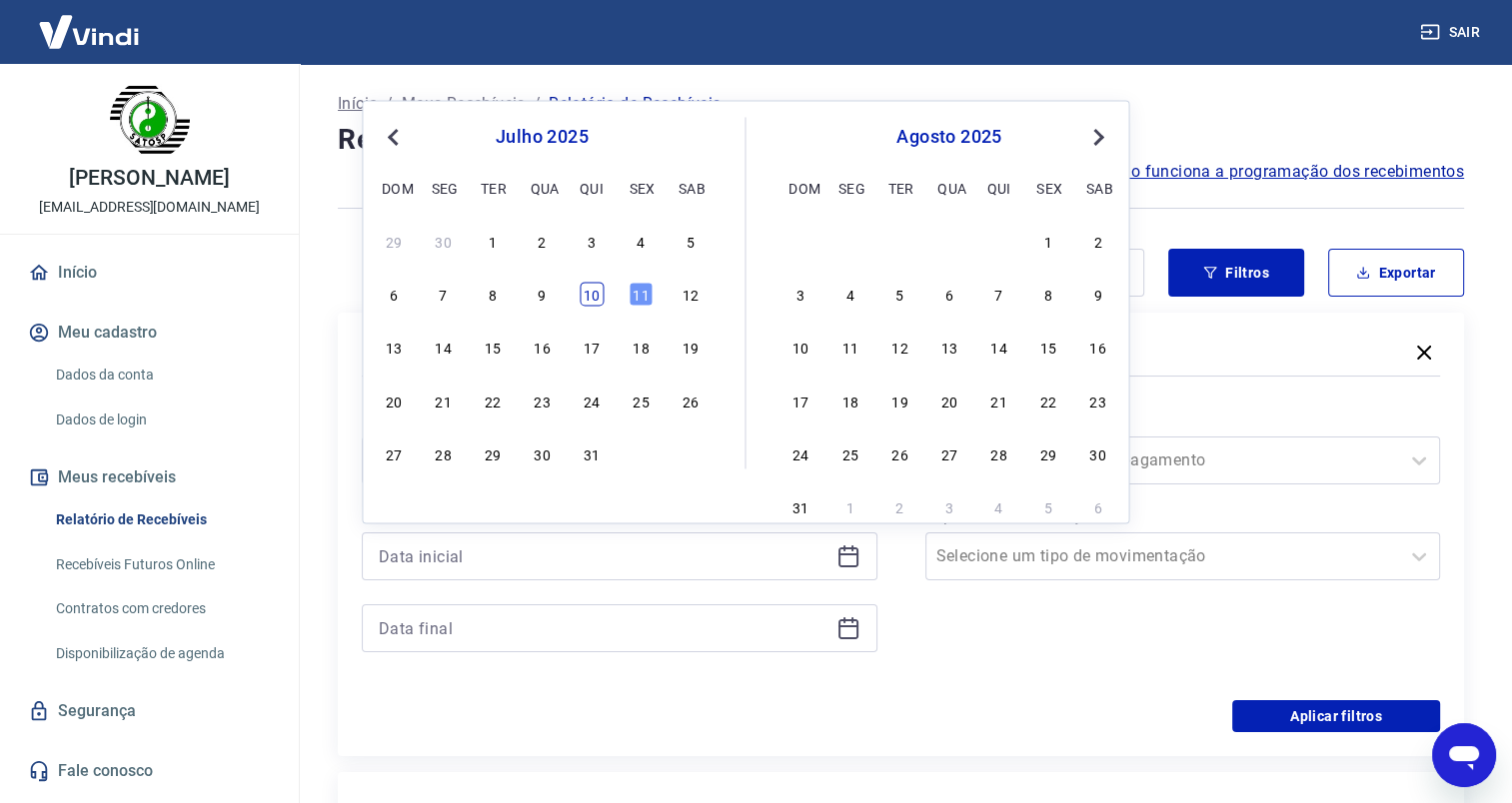 click on "10" at bounding box center [592, 295] 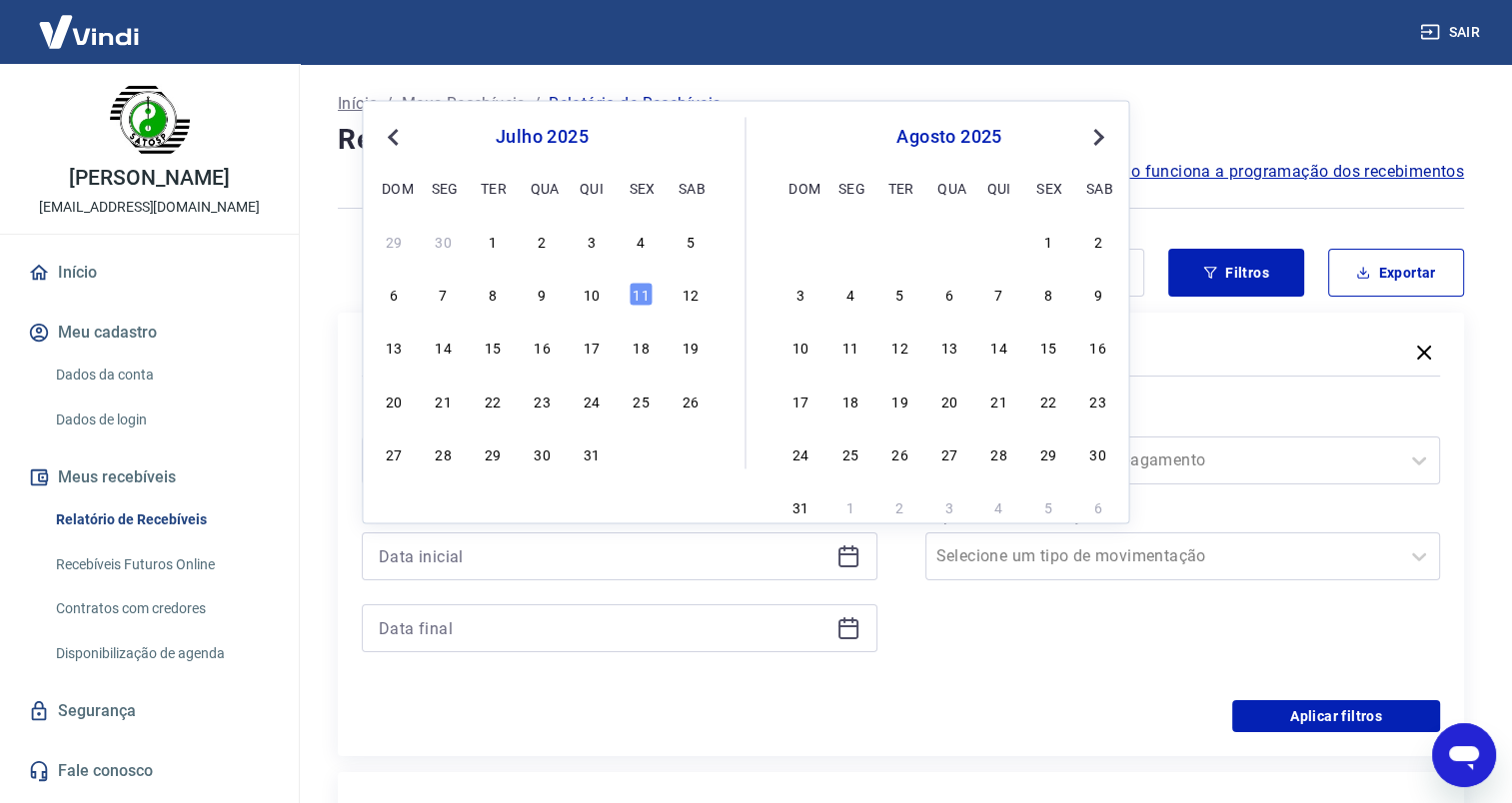 type on "[DATE]" 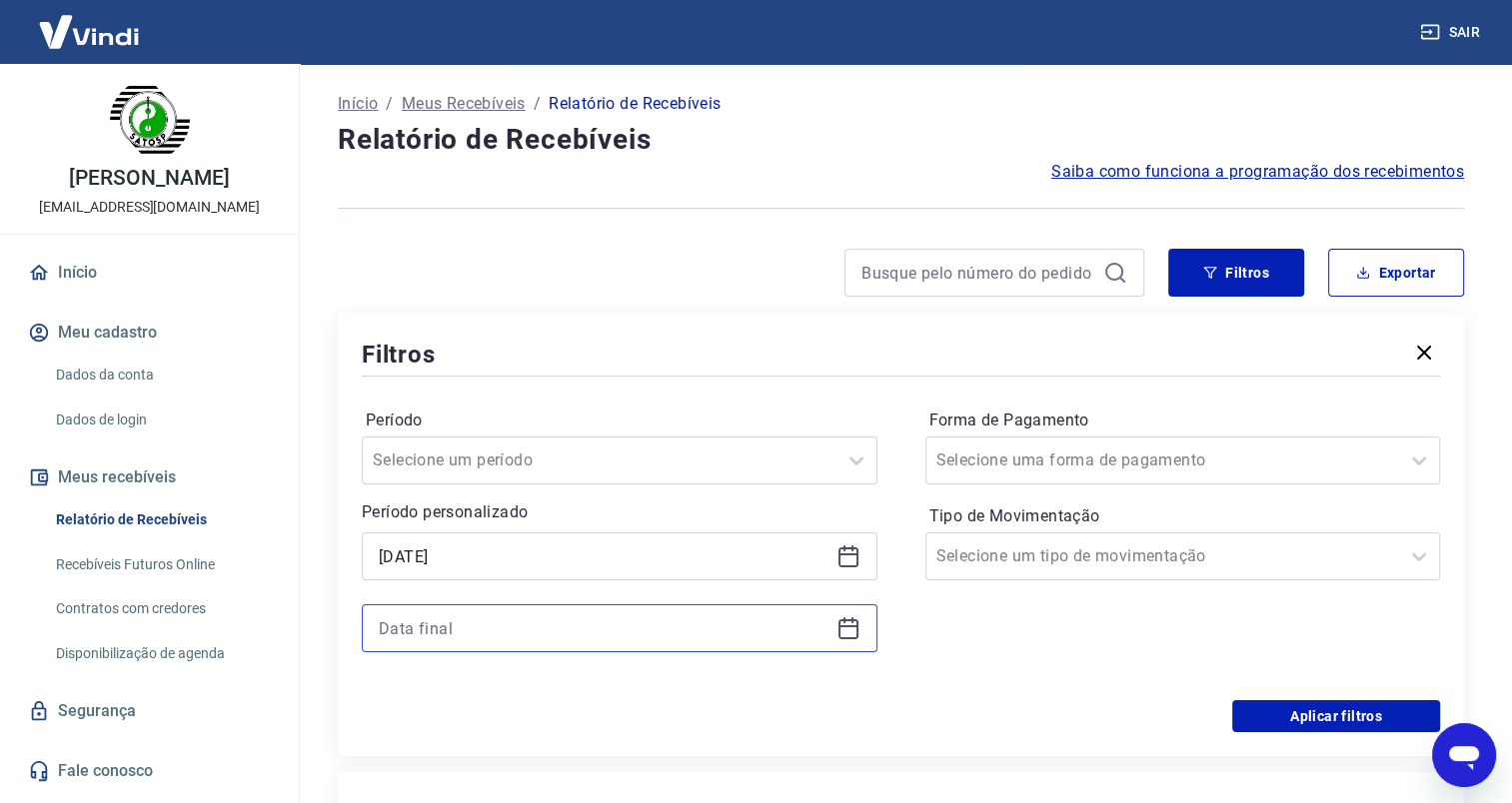 click at bounding box center (604, 628) 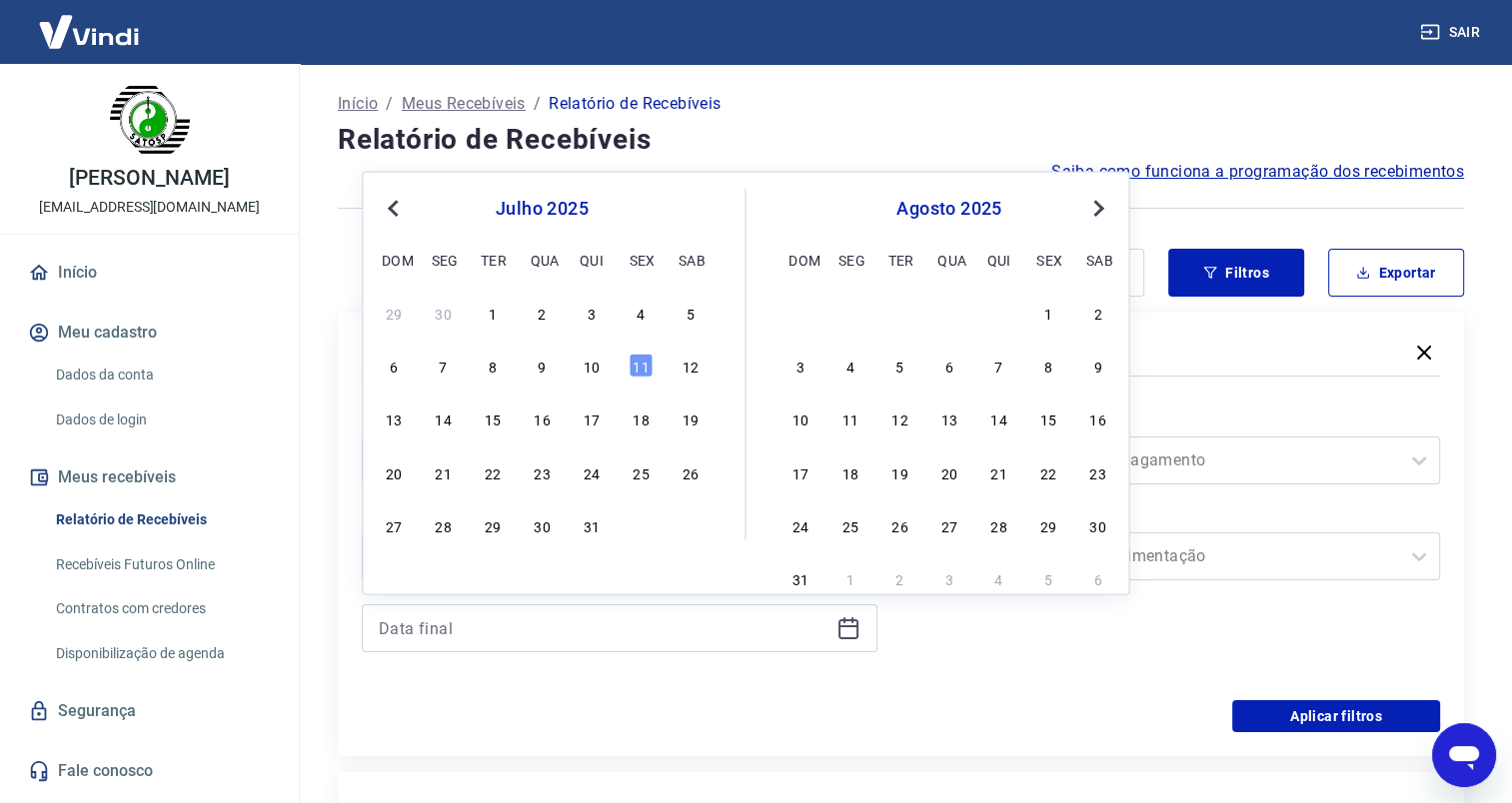 click on "10" at bounding box center (592, 366) 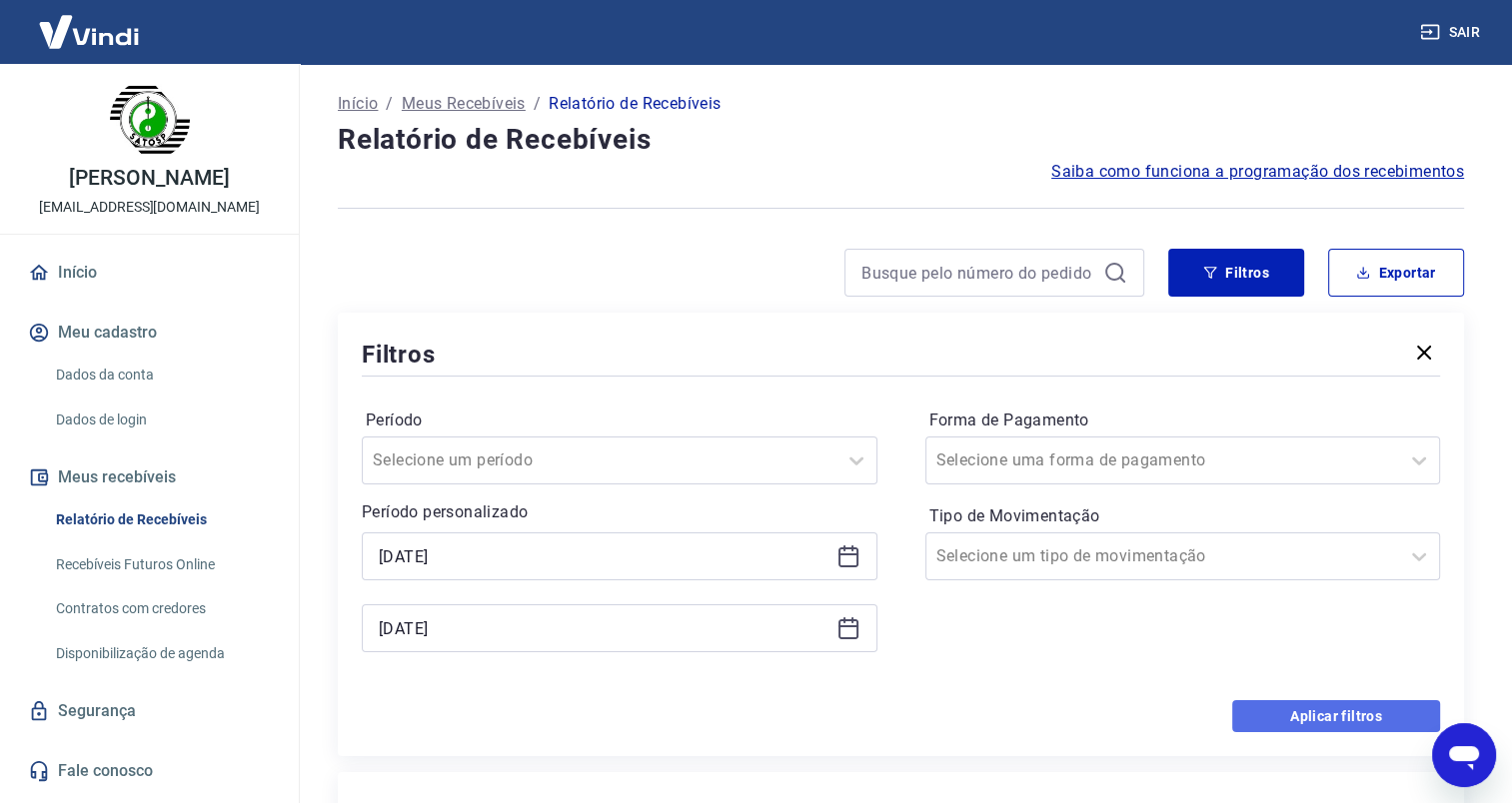 click on "Aplicar filtros" at bounding box center [1336, 716] 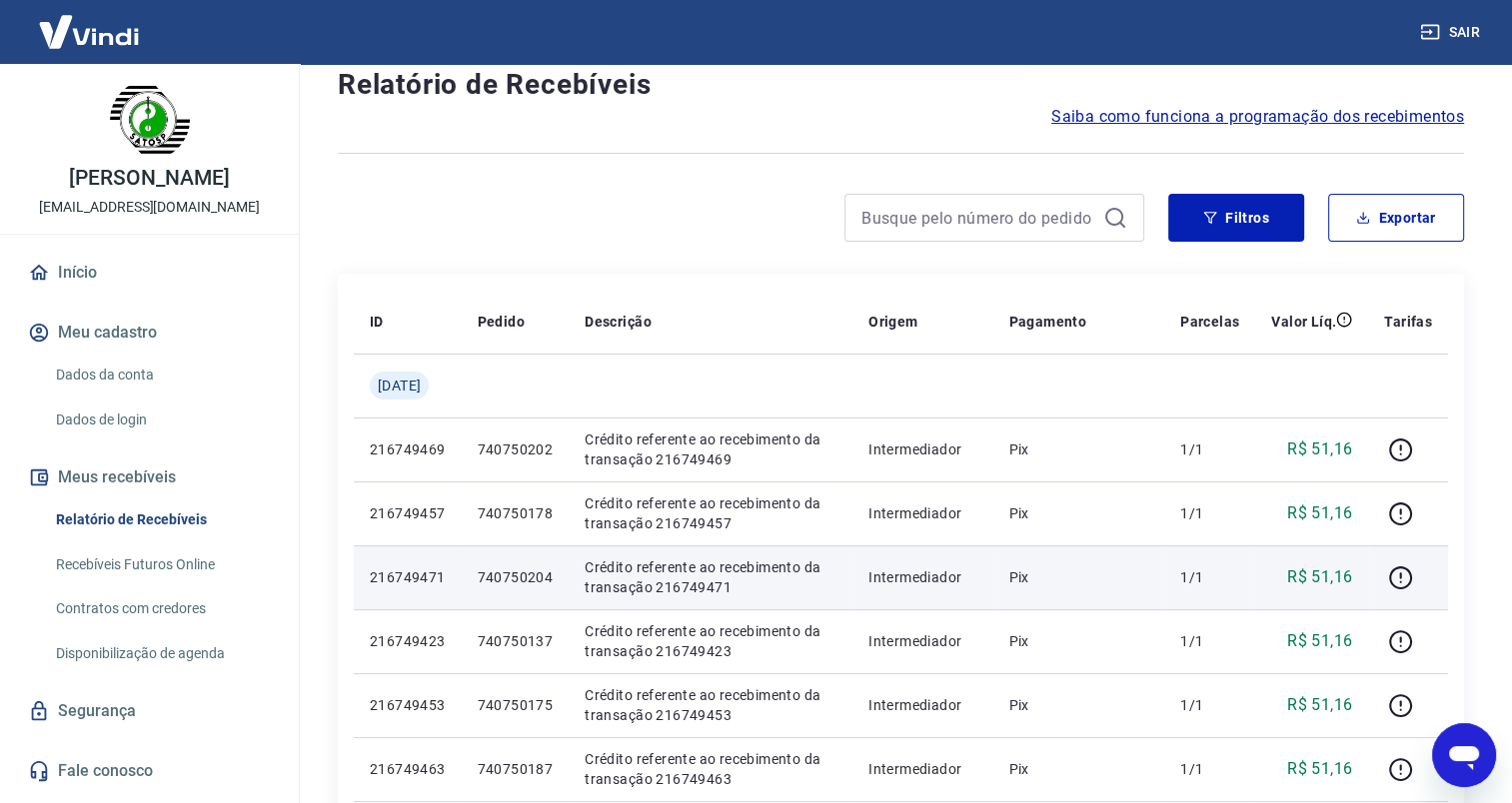 scroll, scrollTop: 100, scrollLeft: 0, axis: vertical 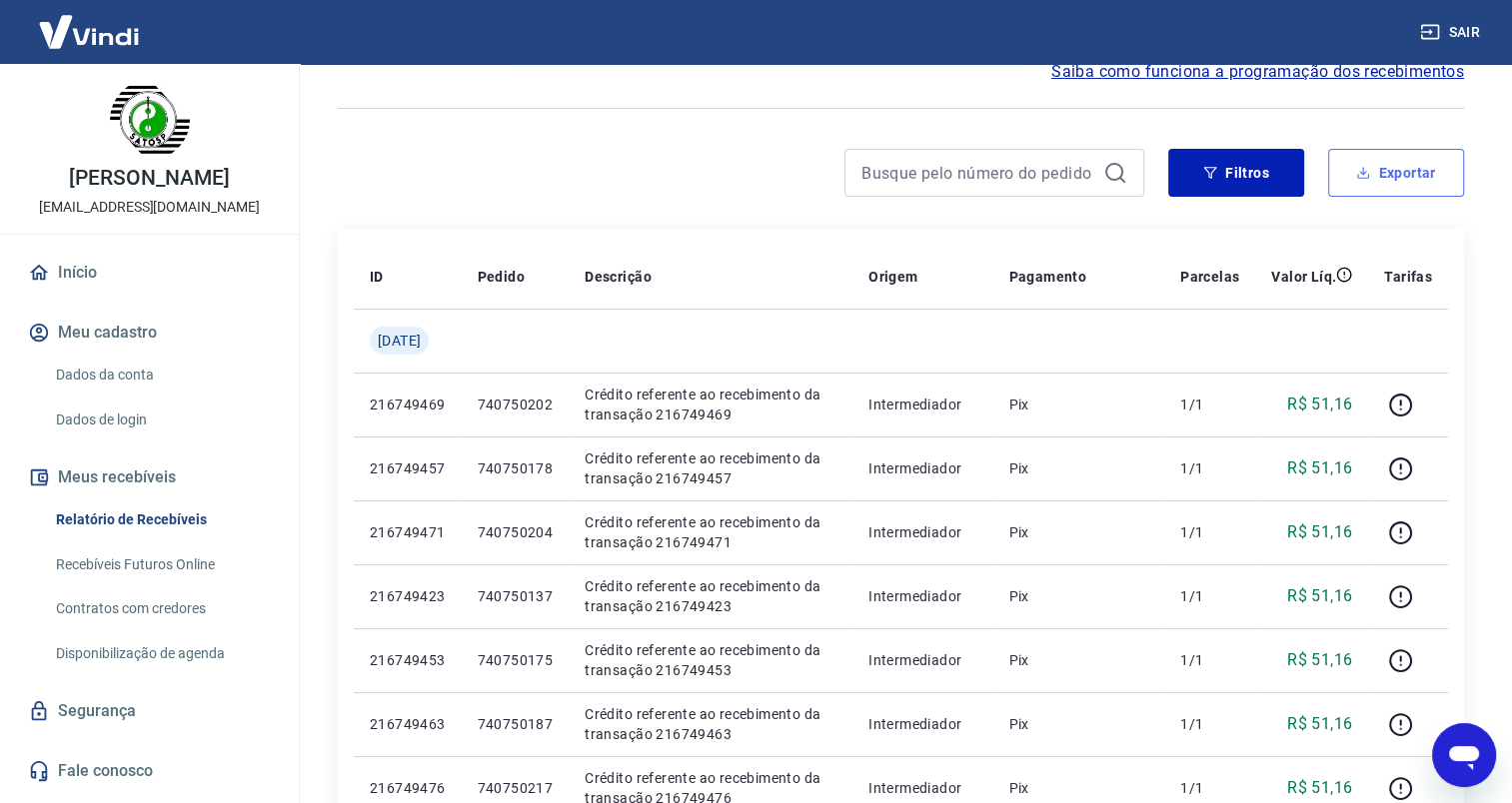 click on "Exportar" at bounding box center [1396, 173] 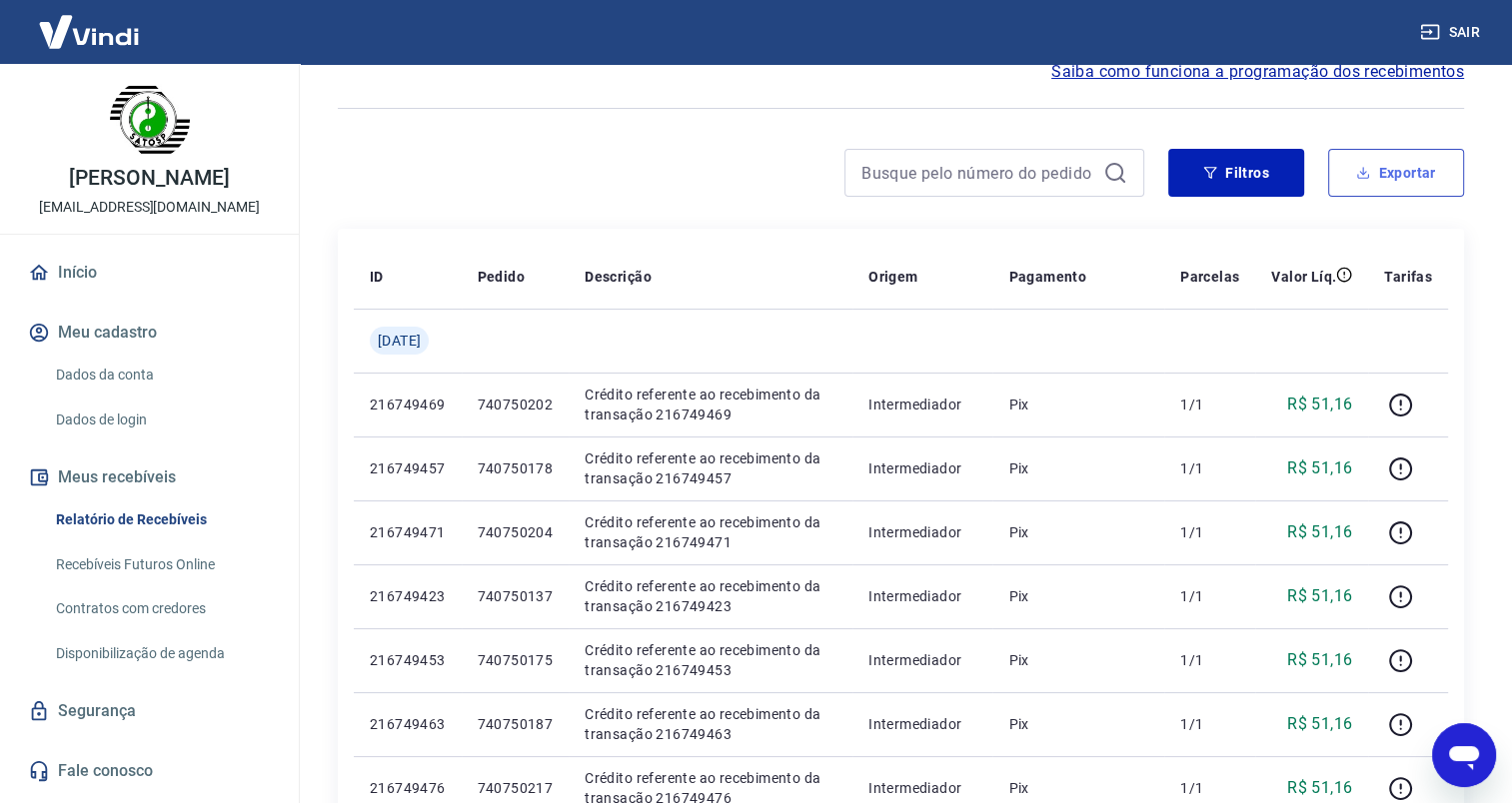 type on "[DATE]" 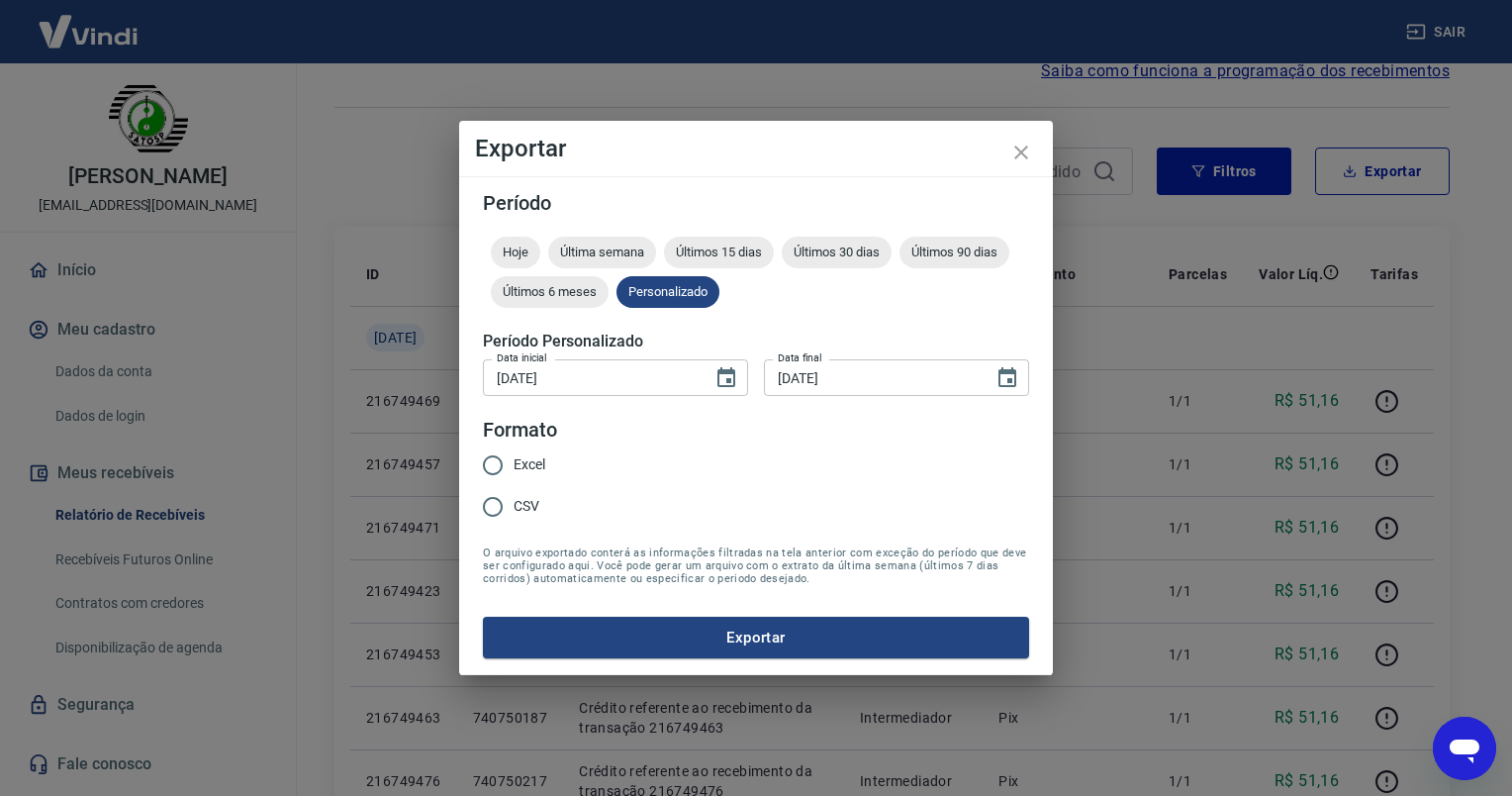 click on "Excel" at bounding box center (493, 465) 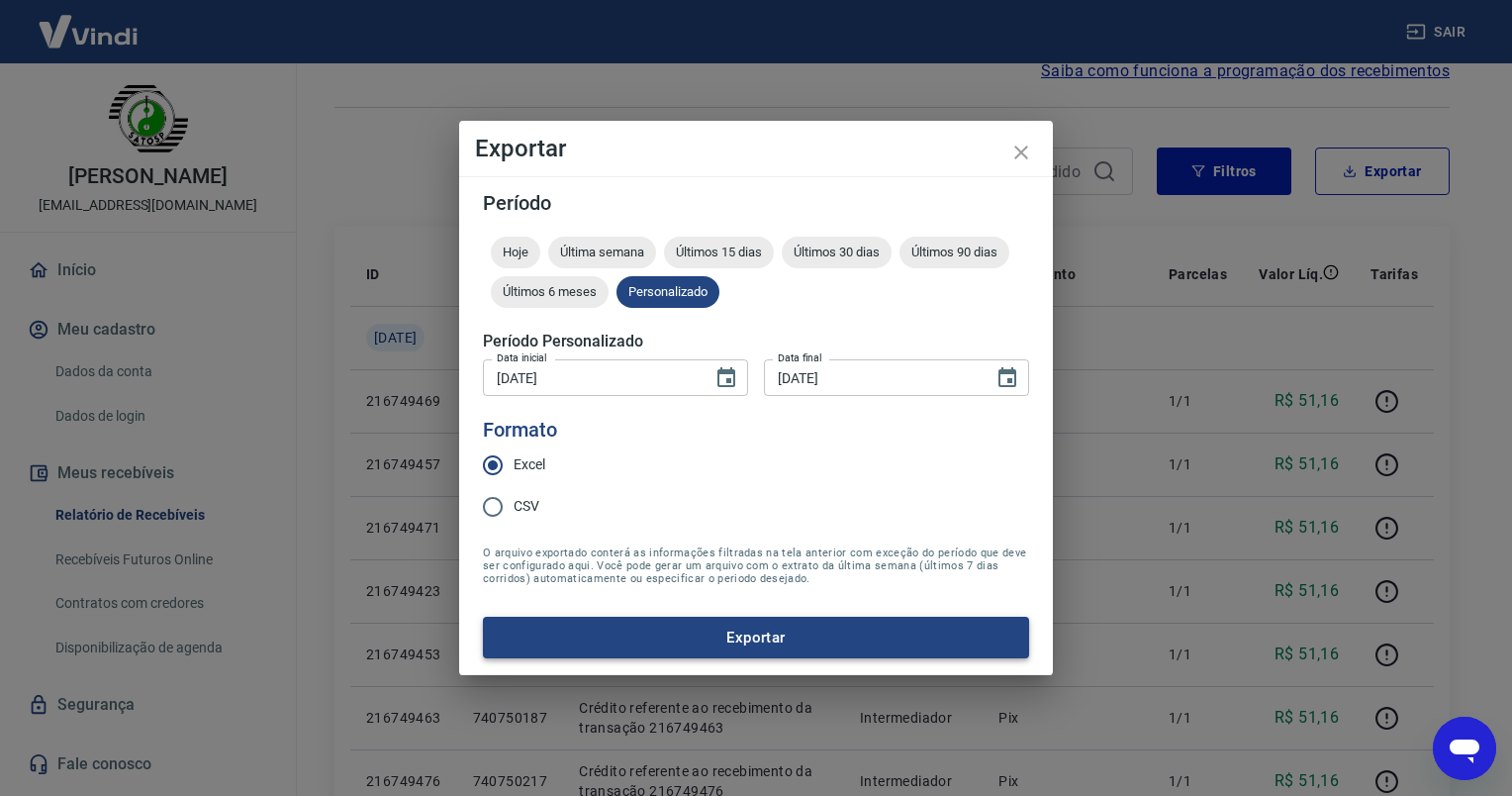 click on "Exportar" at bounding box center [756, 638] 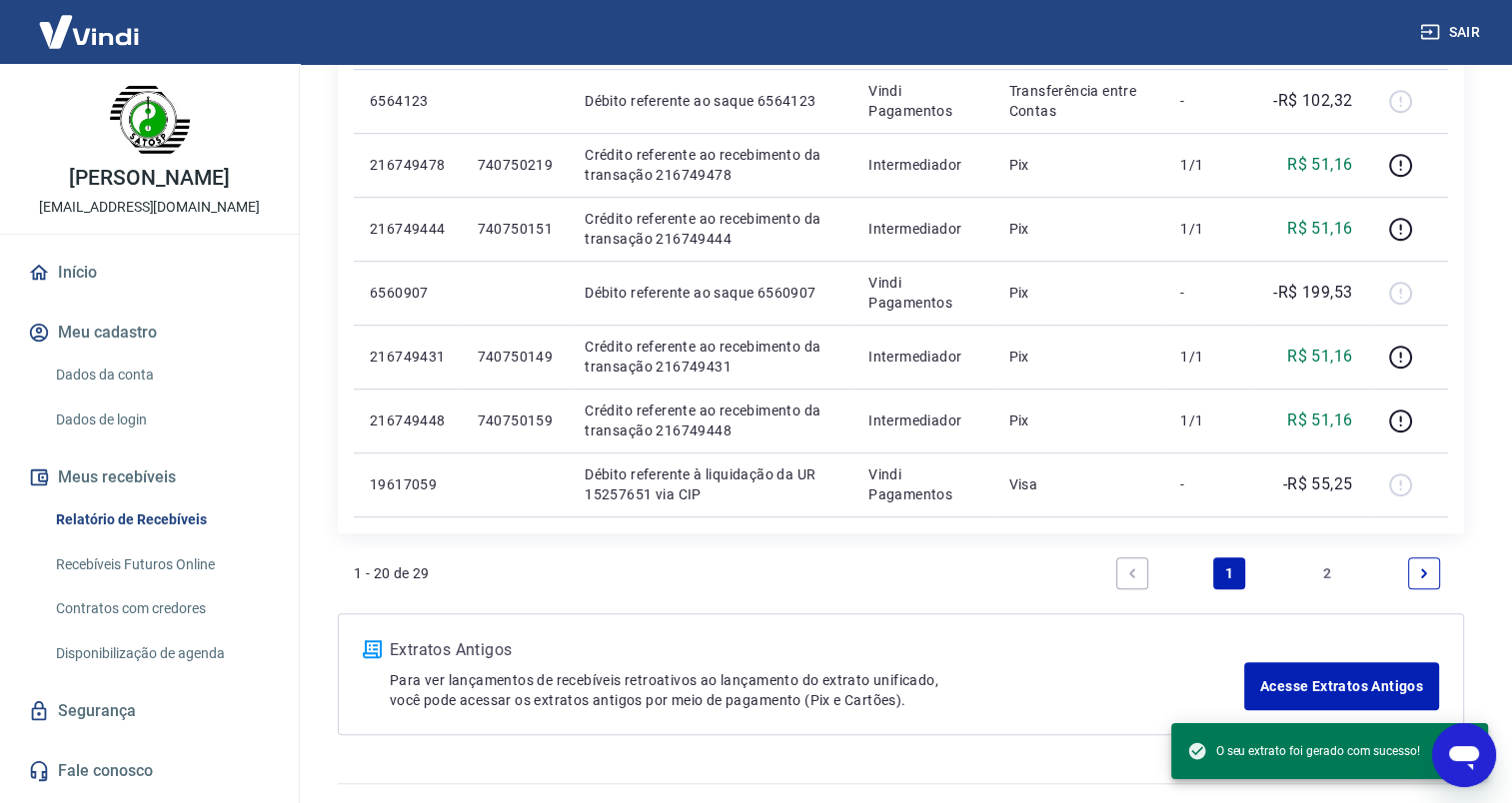 scroll, scrollTop: 1274, scrollLeft: 0, axis: vertical 